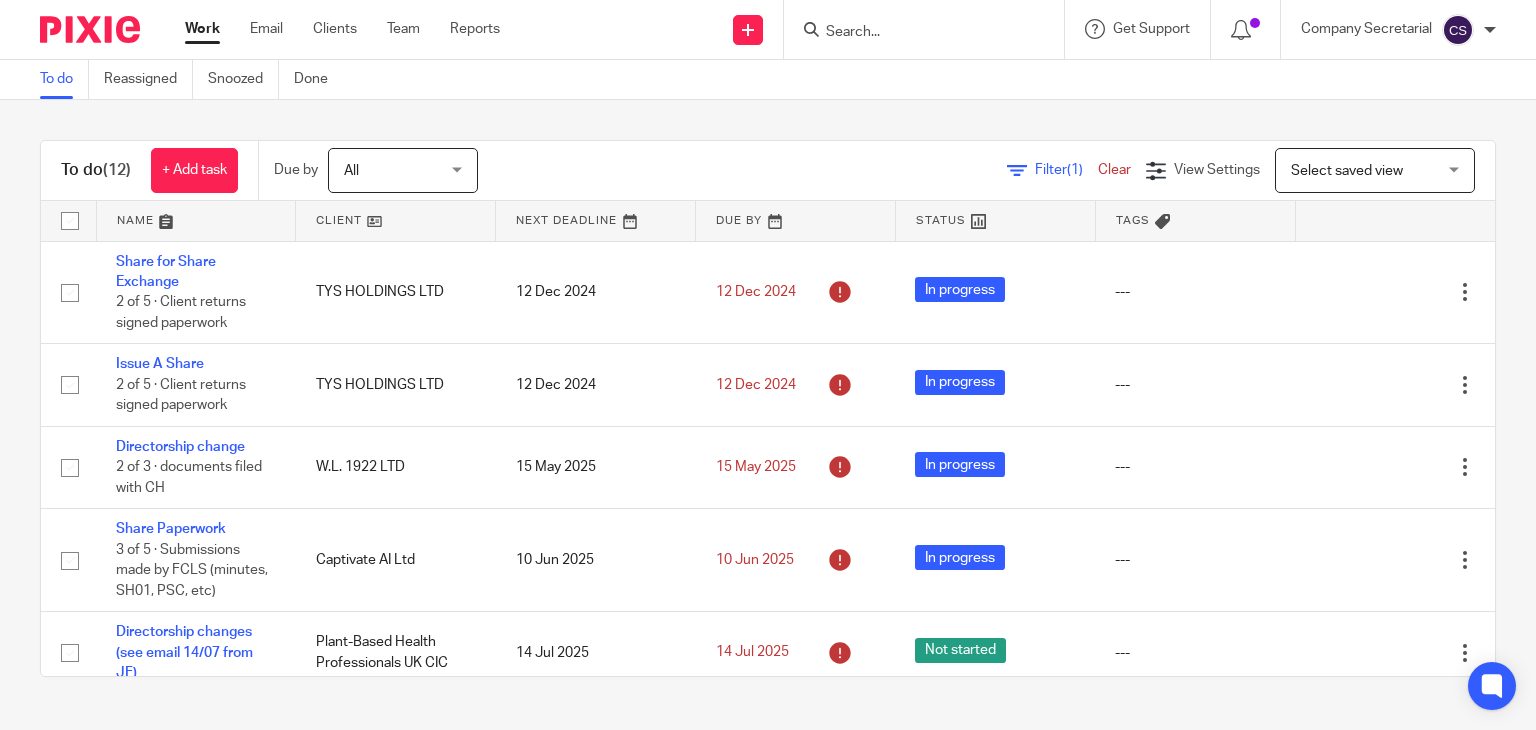 scroll, scrollTop: 0, scrollLeft: 0, axis: both 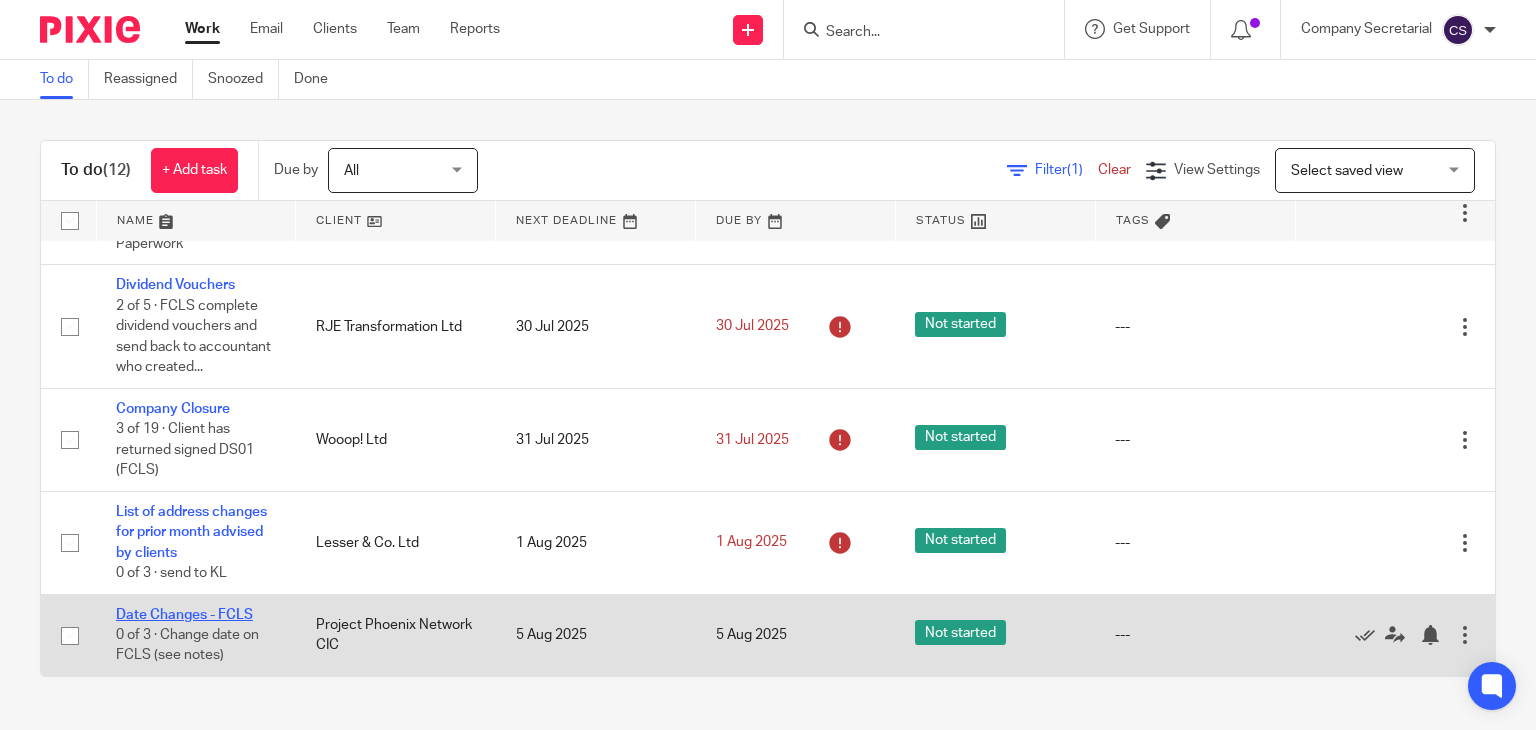 click on "Date Changes - FCLS" at bounding box center [184, 615] 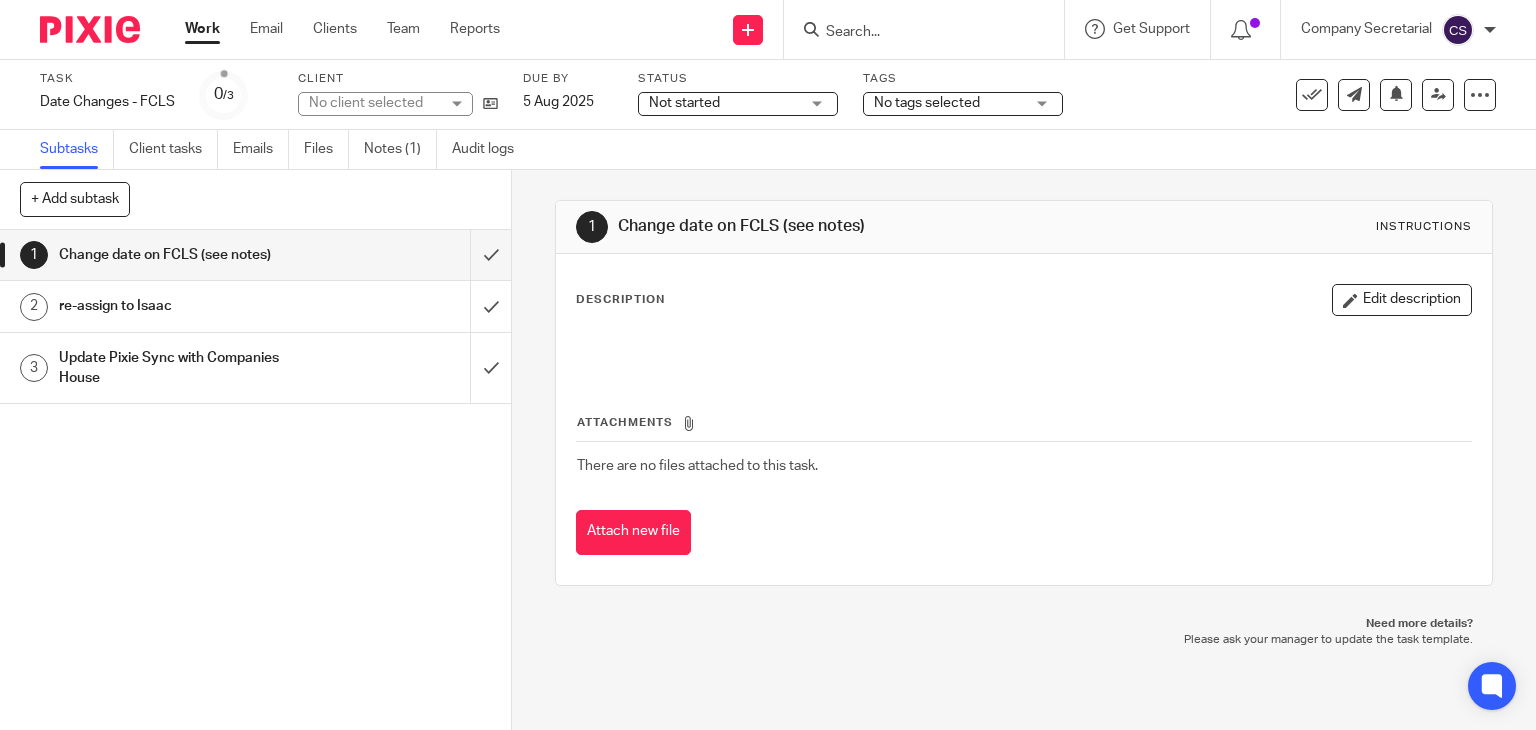 scroll, scrollTop: 0, scrollLeft: 0, axis: both 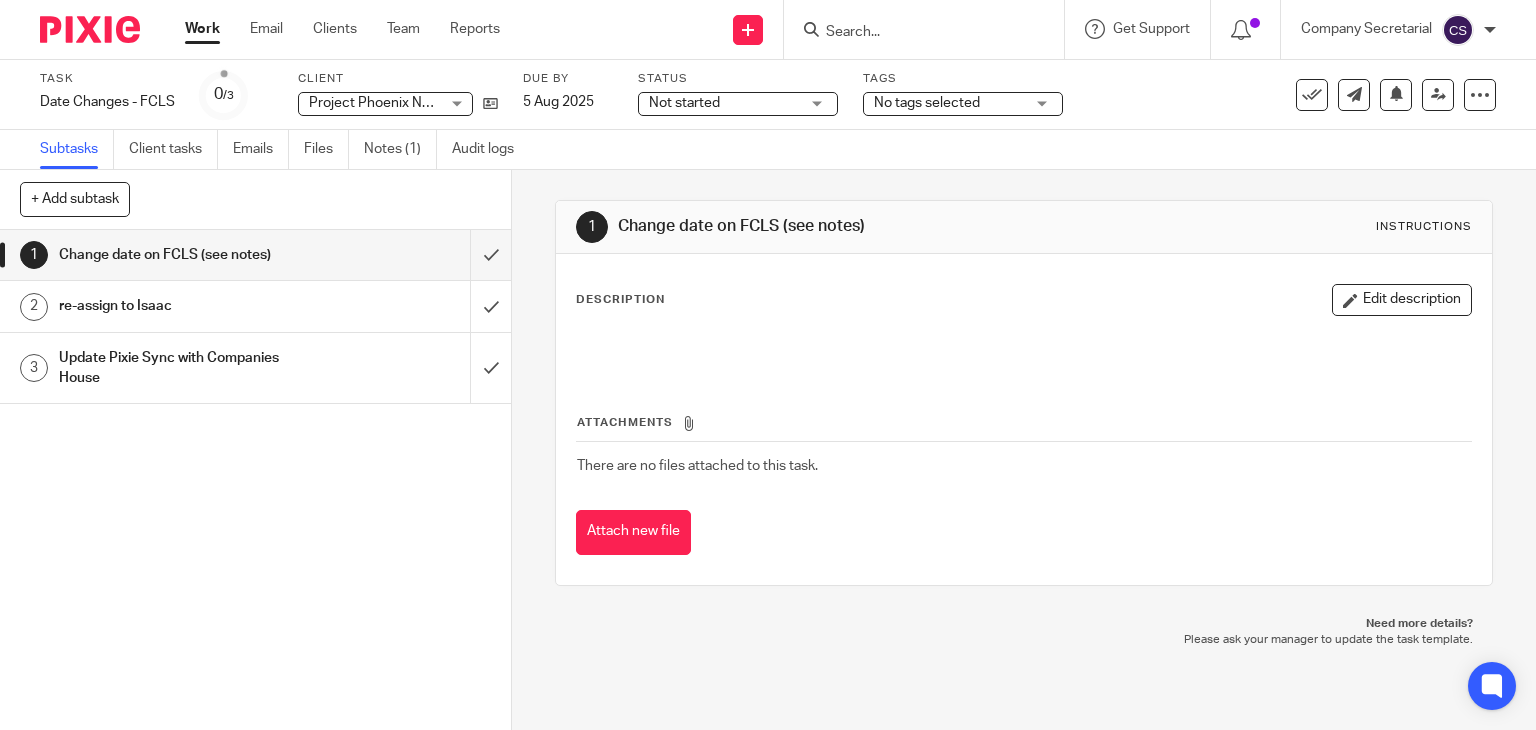 click on "Task
Date Changes - FCLS   Save
Date Changes - FCLS
0 /3
Client
Project Phoenix Network CIC
Project Phoenix Network CIC
No client selected
.
512 Design Ltd
61 George Road freehold ltd
7B
93 Grove Road Management Ltd
A1 Event, Exhibition, Window & Office Cleaners Ltd
AA Builders Ltd
AA CARPENTRY LIMITED
[FIRST] [LAST]
[FIRST] [LAST]
[FIRST] [LAST]
[FIRST] [LAST]
[LAST],[FIRST]
[LAST],[FIRST]" at bounding box center (768, 95) 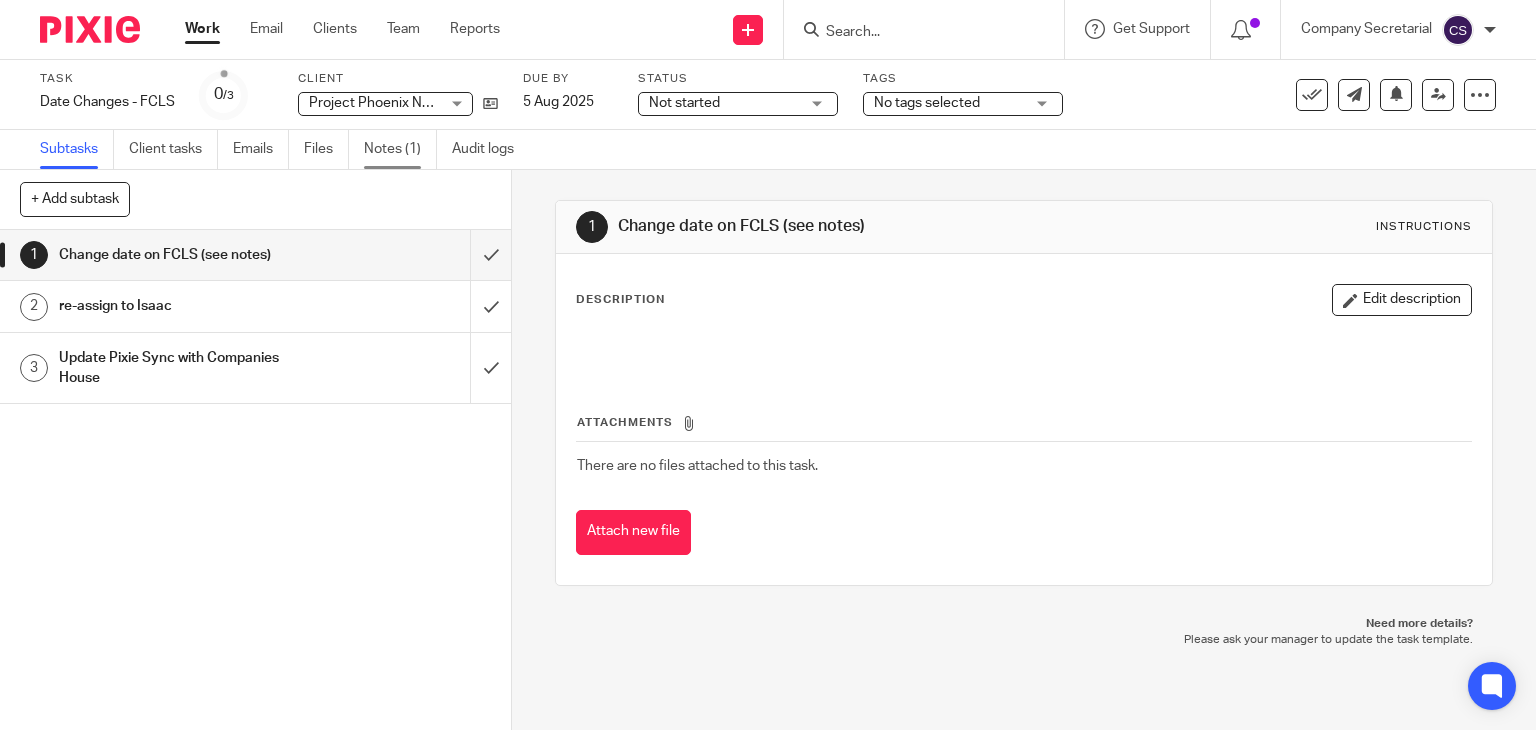 click on "Notes (1)" at bounding box center (400, 149) 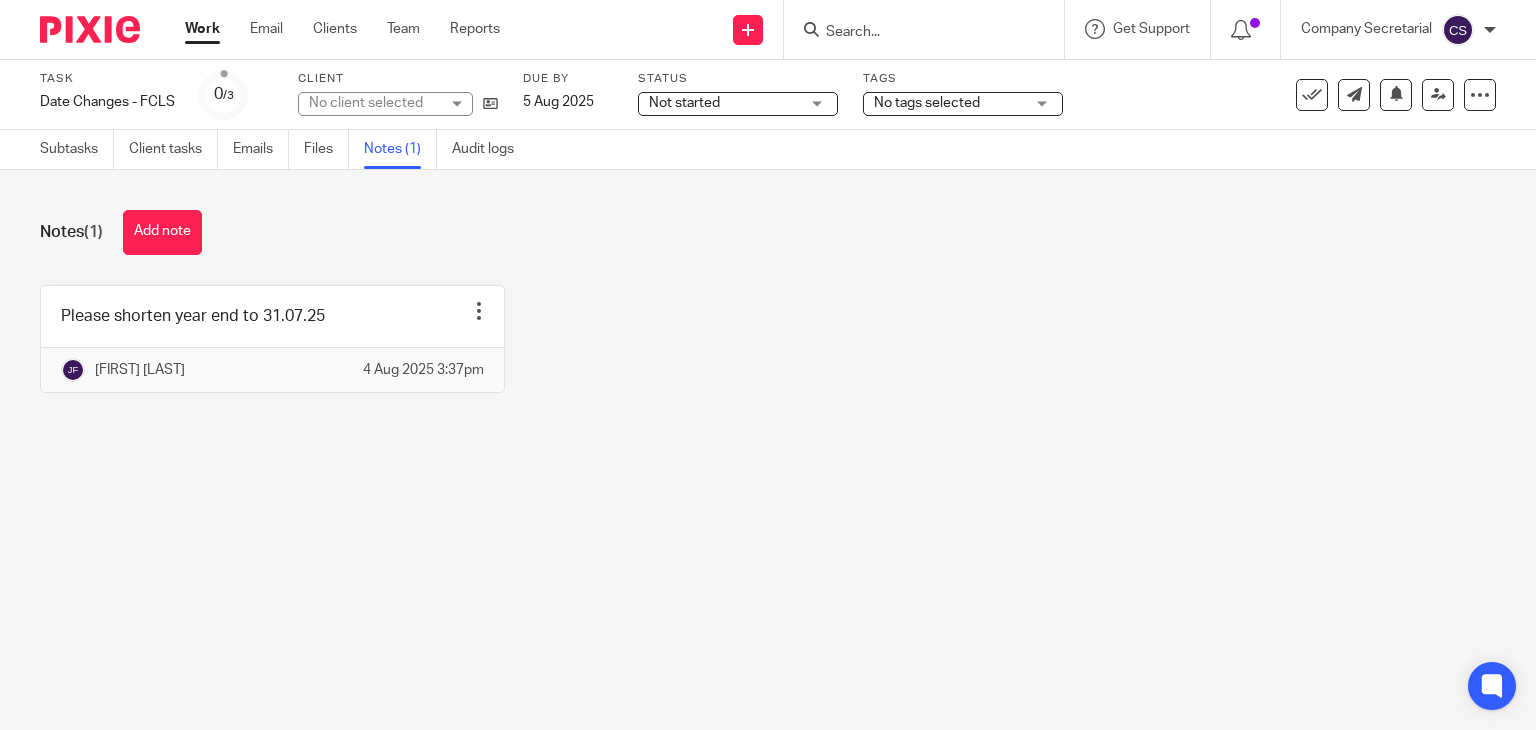 scroll, scrollTop: 0, scrollLeft: 0, axis: both 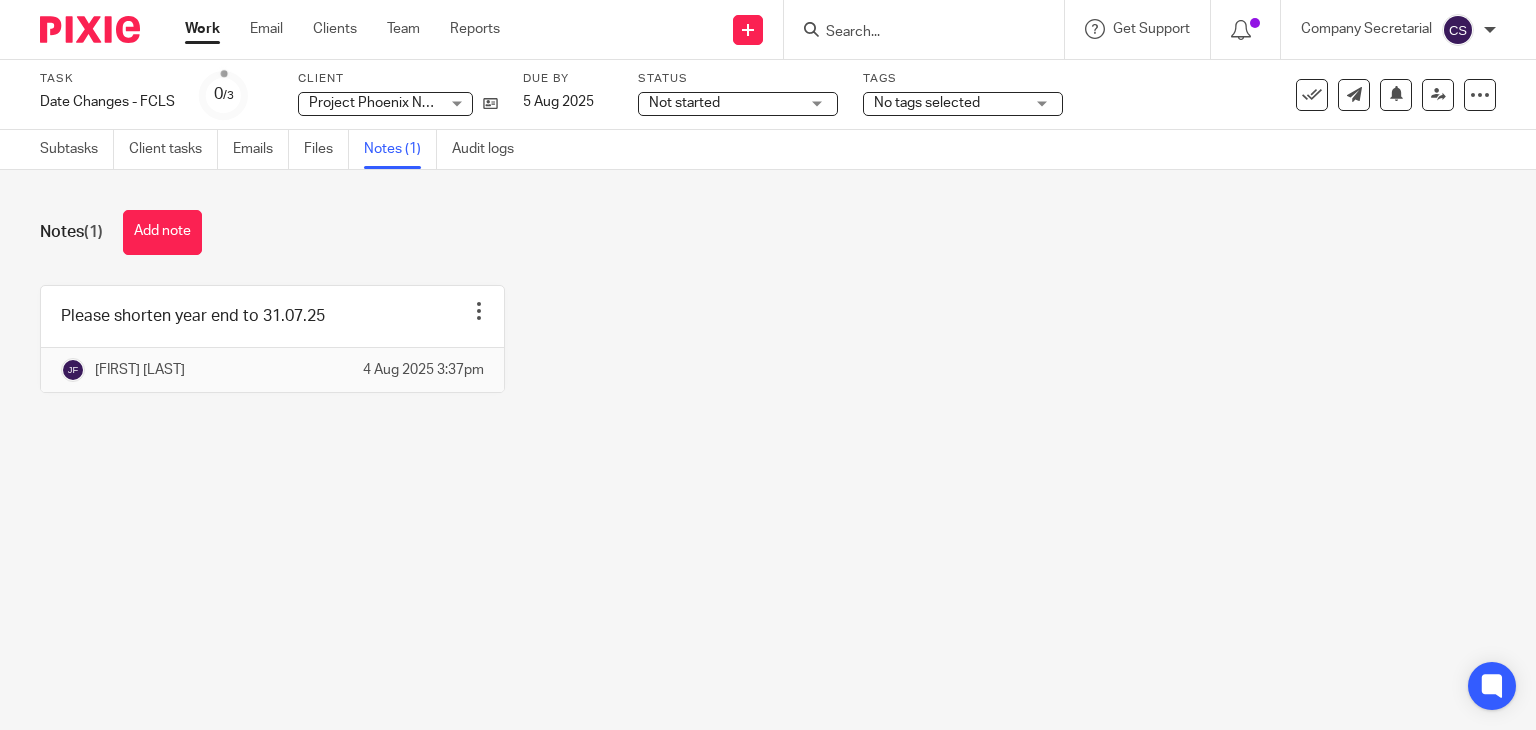 click on "Project Phoenix Network CIC
Project Phoenix Network CIC" at bounding box center (385, 104) 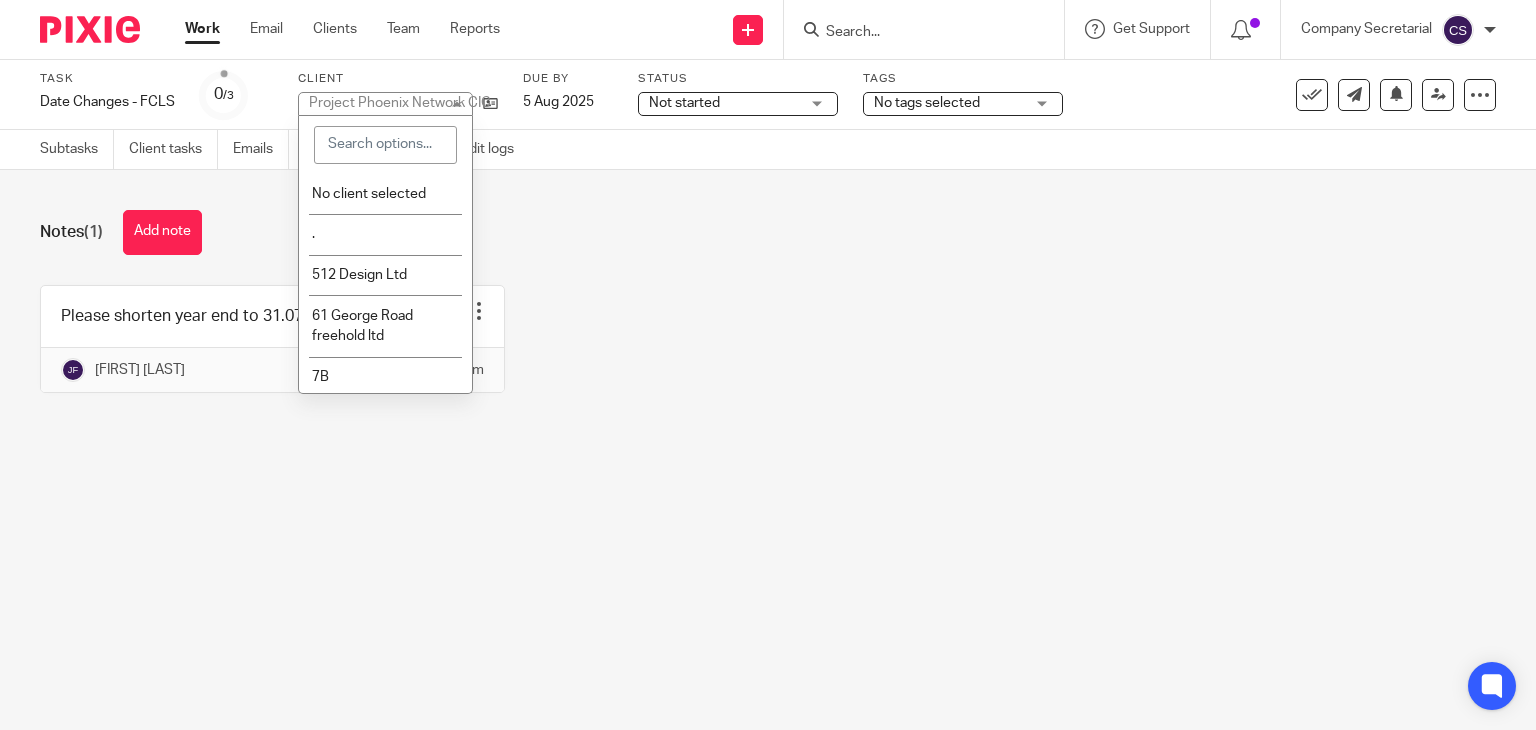 click on "Notes
(1)
Add note
Please shorten year end to 31.07.25
Edit note
Delete note
James Fowler
4 Aug 2025  3:37pm" at bounding box center (768, 316) 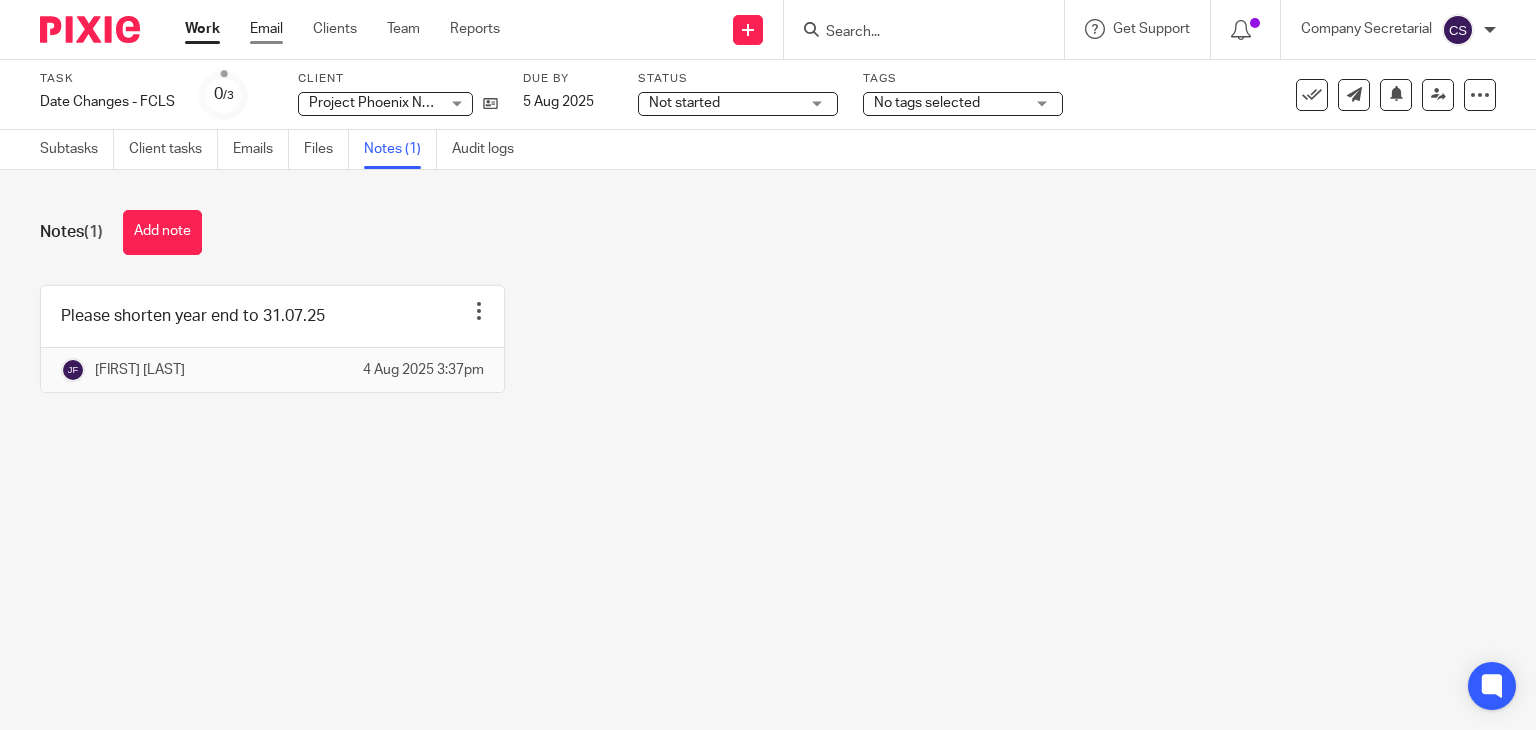 click on "Email" at bounding box center (266, 29) 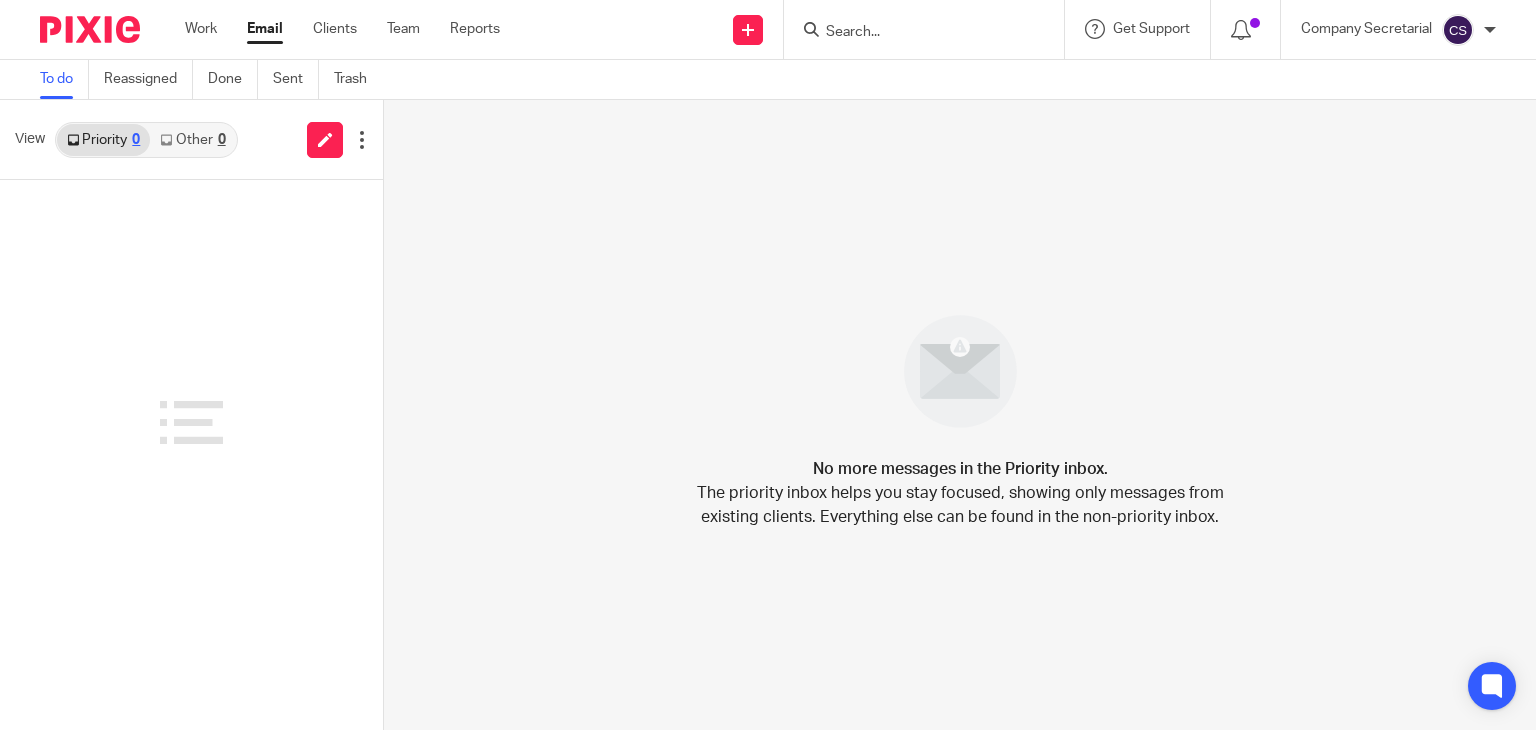 scroll, scrollTop: 0, scrollLeft: 0, axis: both 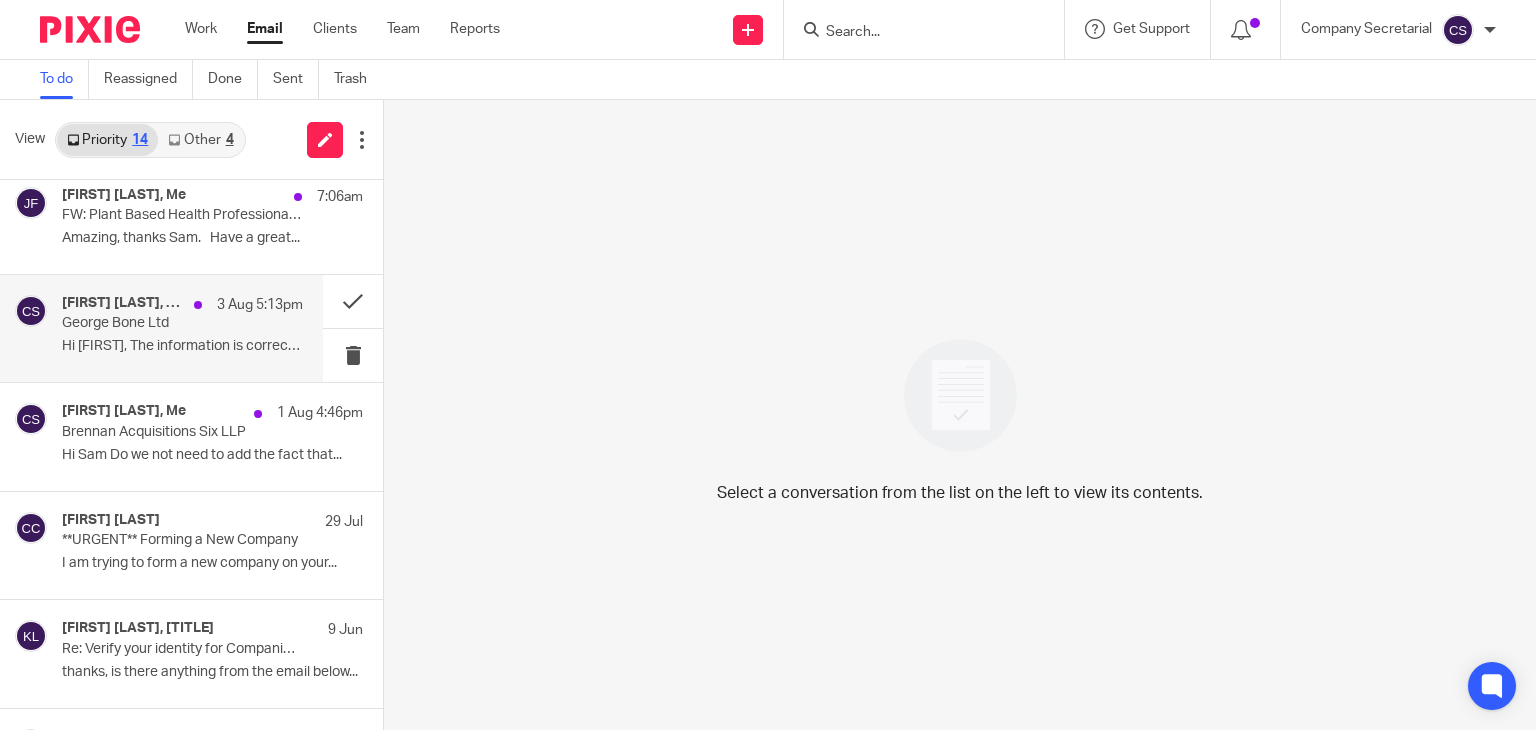 click on "Hi Sam,  The information is correct.     Kind..." at bounding box center (182, 346) 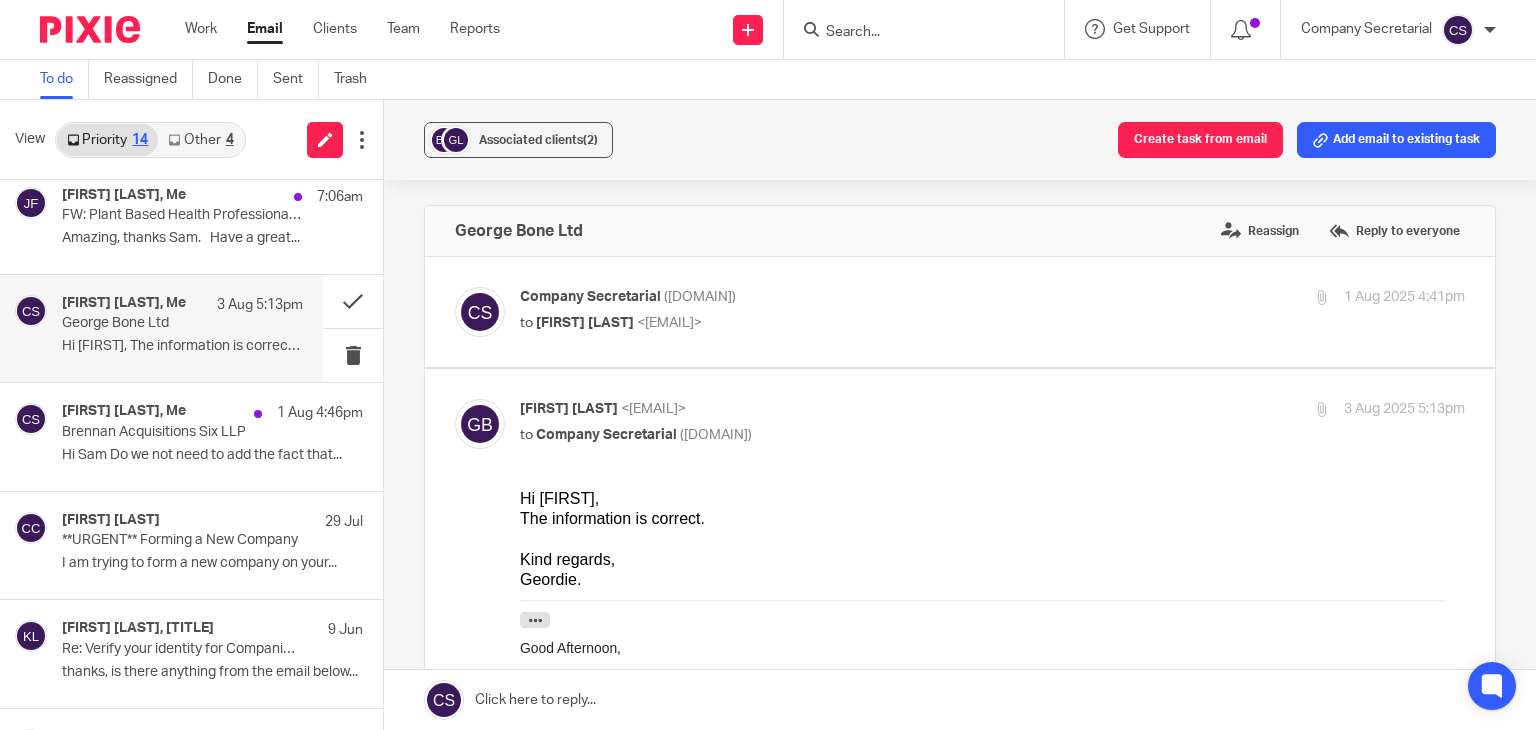 scroll, scrollTop: 0, scrollLeft: 0, axis: both 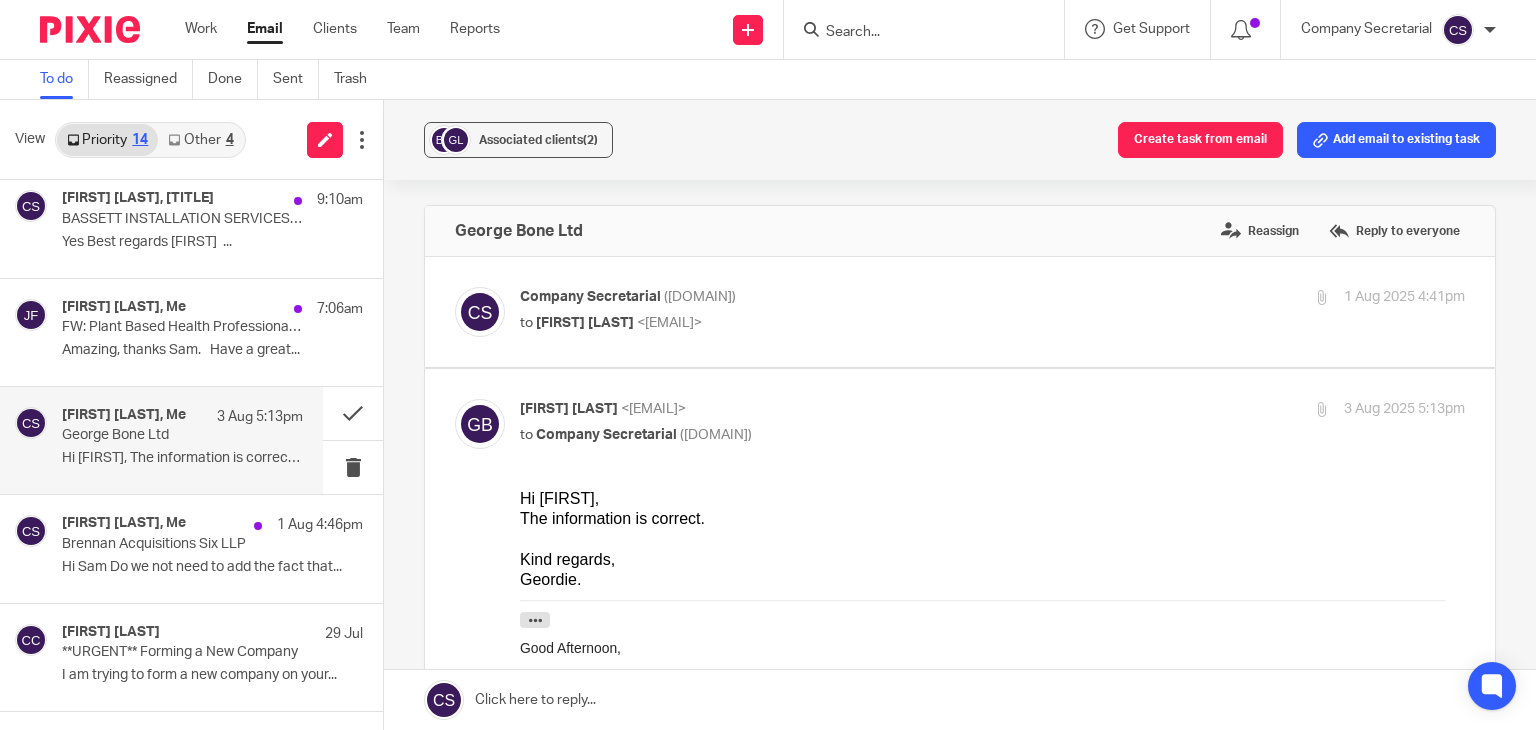click on "James Fowler, Me
7:06am   FW: Plant Based Health Professionals UK CIC - Director Changes   Amazing, thanks Sam.     Have a great..." at bounding box center (212, 332) 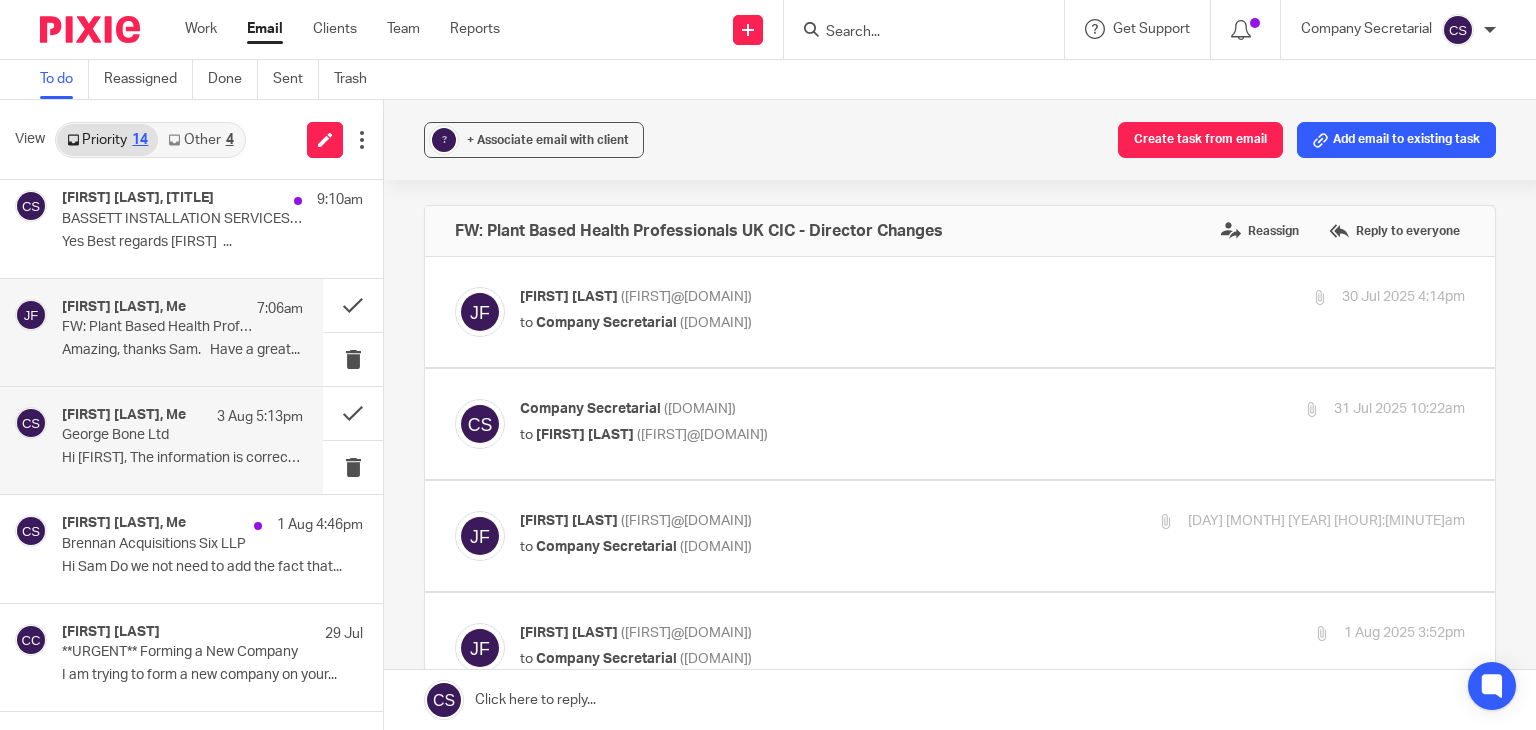 scroll, scrollTop: 0, scrollLeft: 0, axis: both 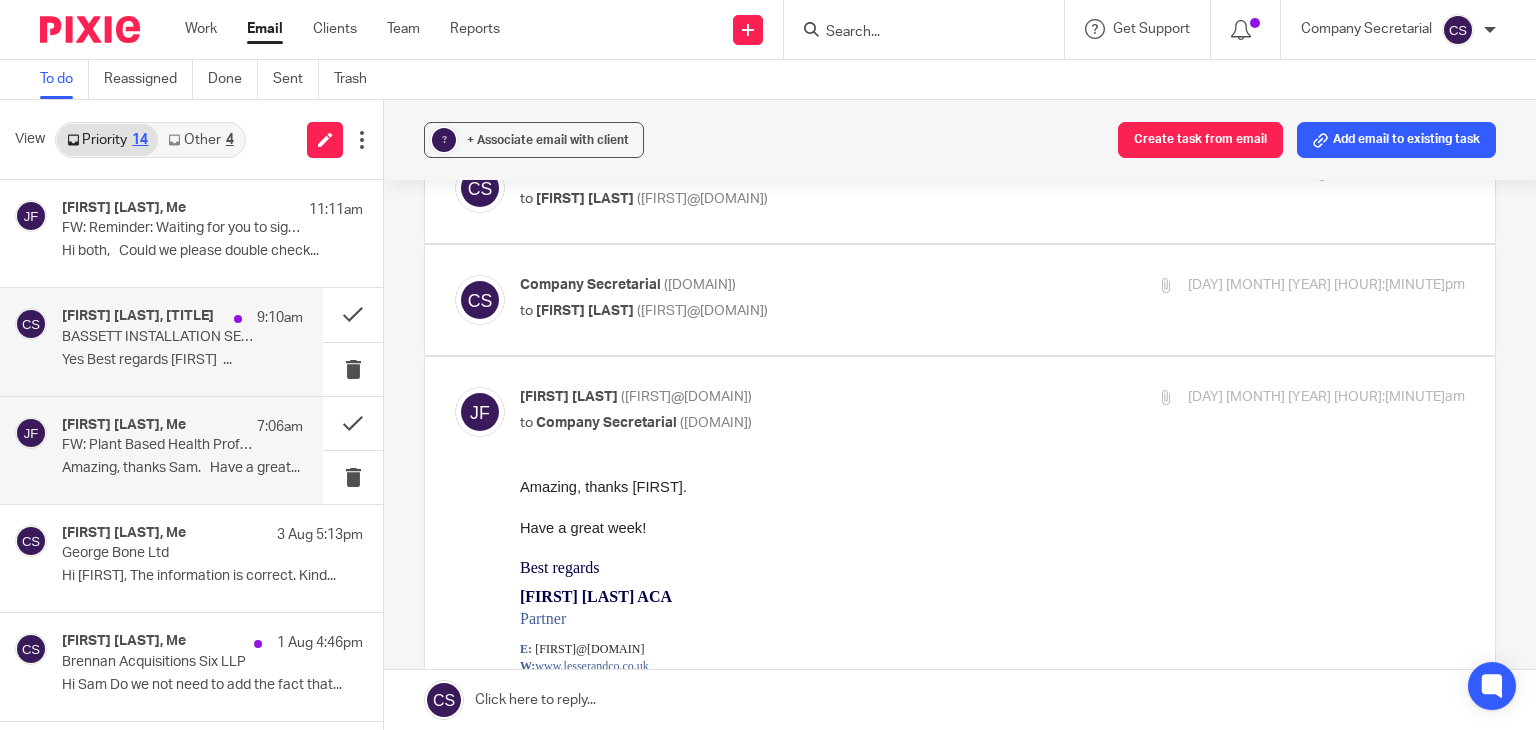 click on "BASSETT INSTALLATION SERVICES LIMITED" at bounding box center [158, 337] 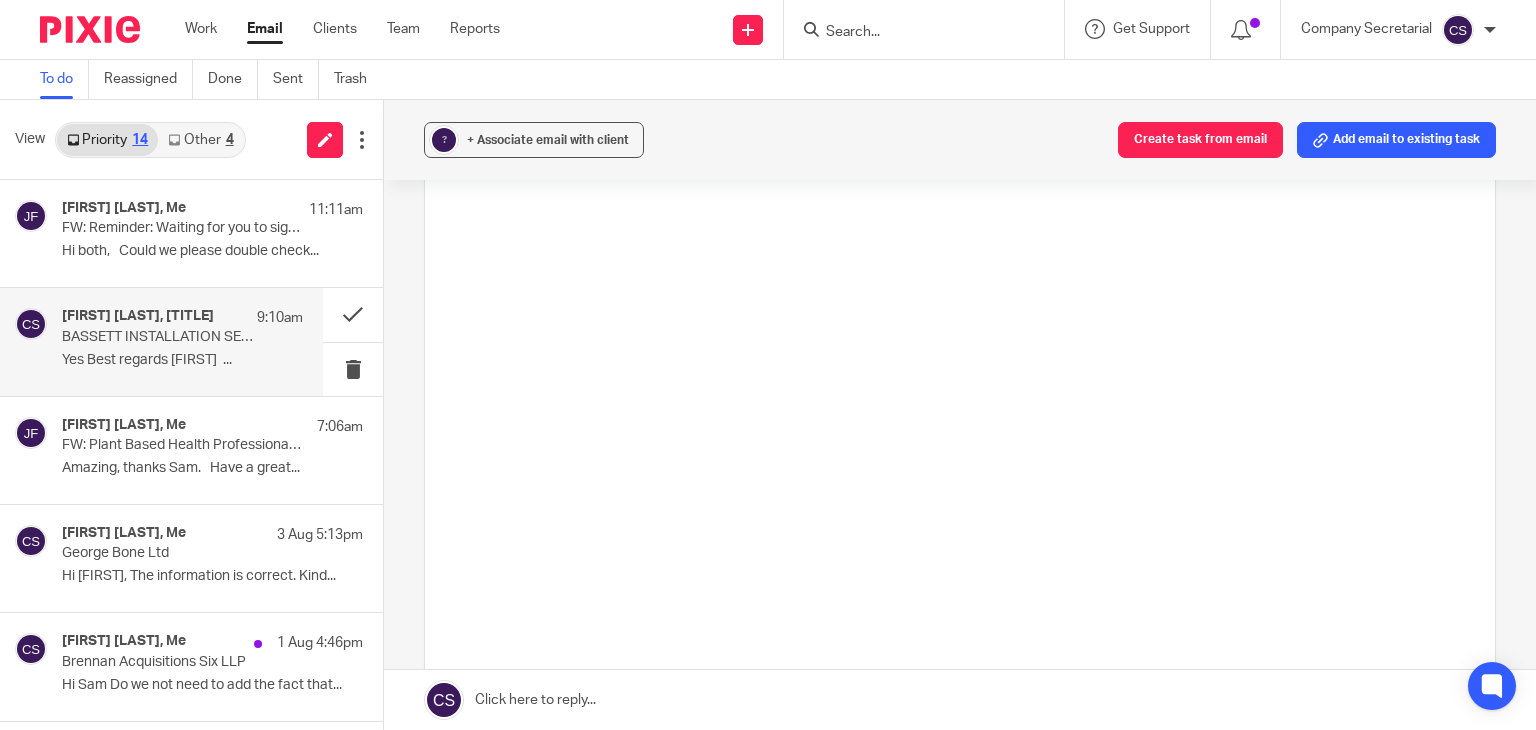 scroll, scrollTop: 0, scrollLeft: 0, axis: both 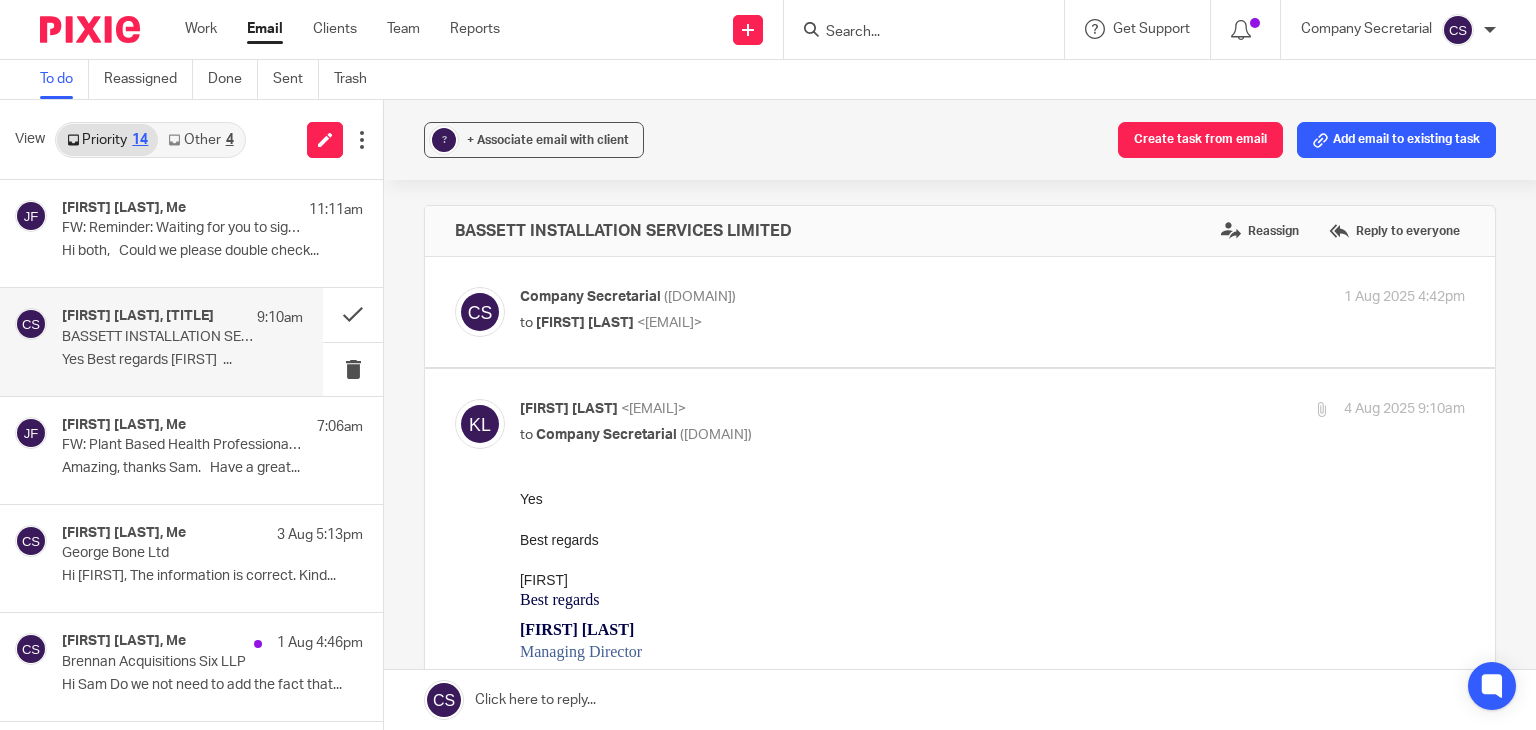 click on "to
Keith Lesser
<keith@lesserandco.com>" at bounding box center (835, 323) 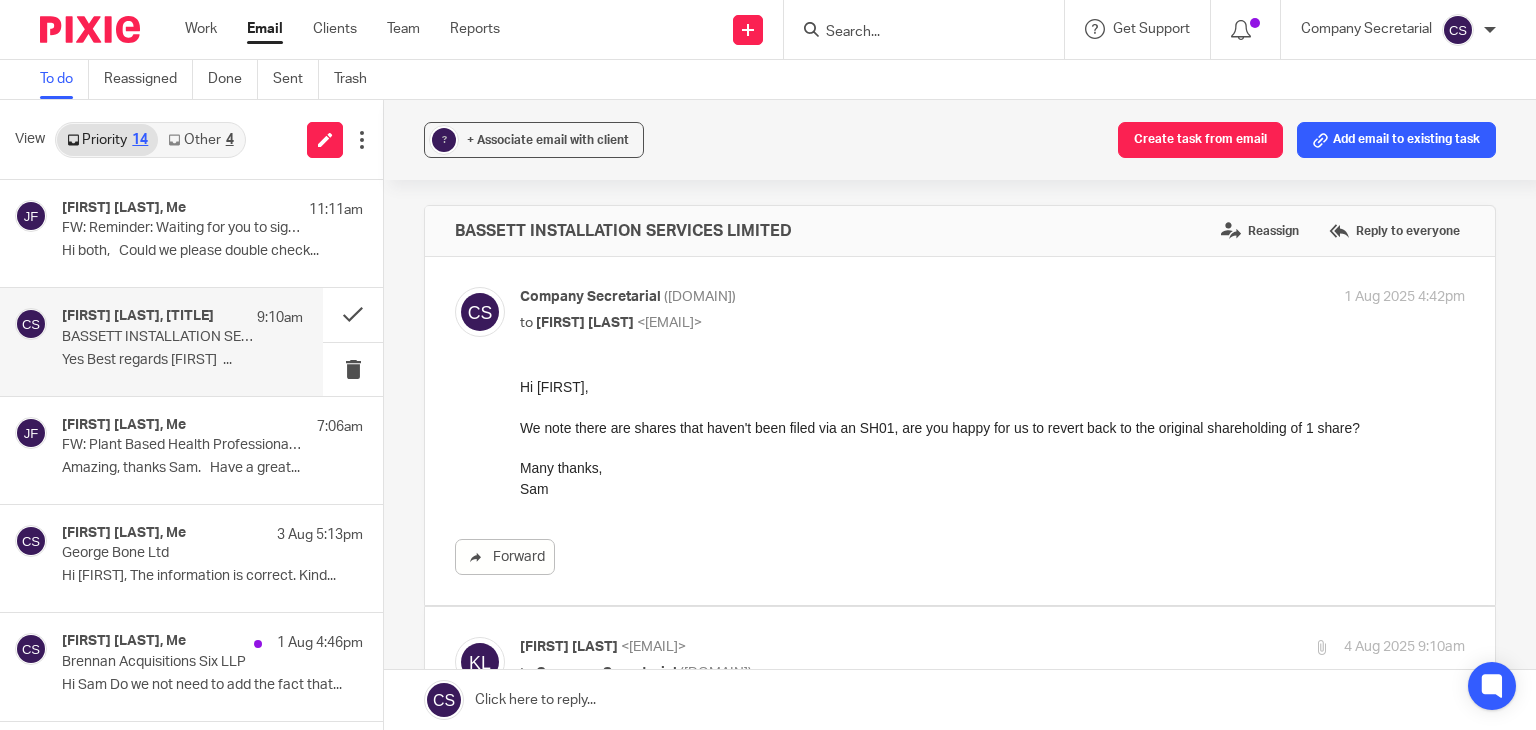 scroll, scrollTop: 0, scrollLeft: 0, axis: both 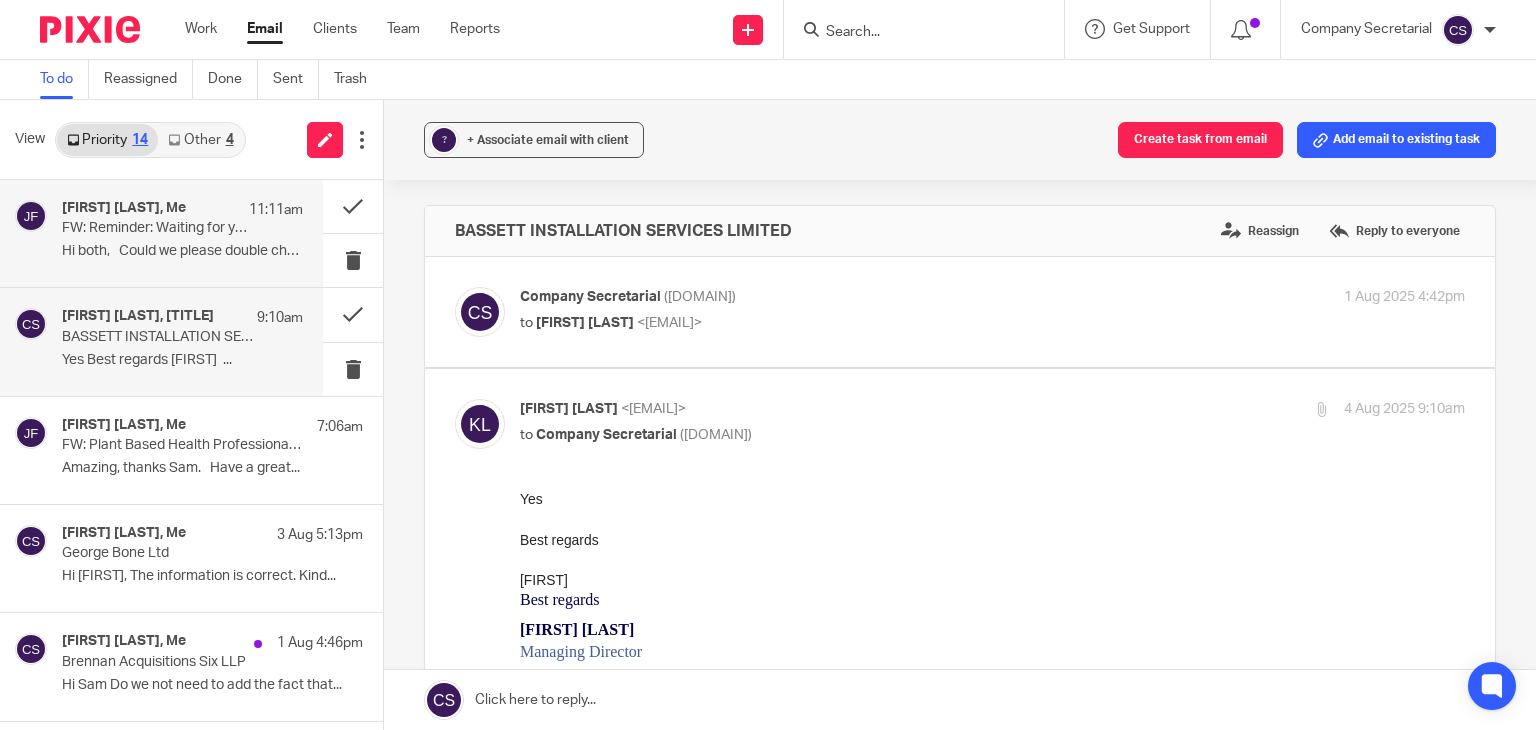 click on "Hi both,     Could we please double check..." at bounding box center (182, 251) 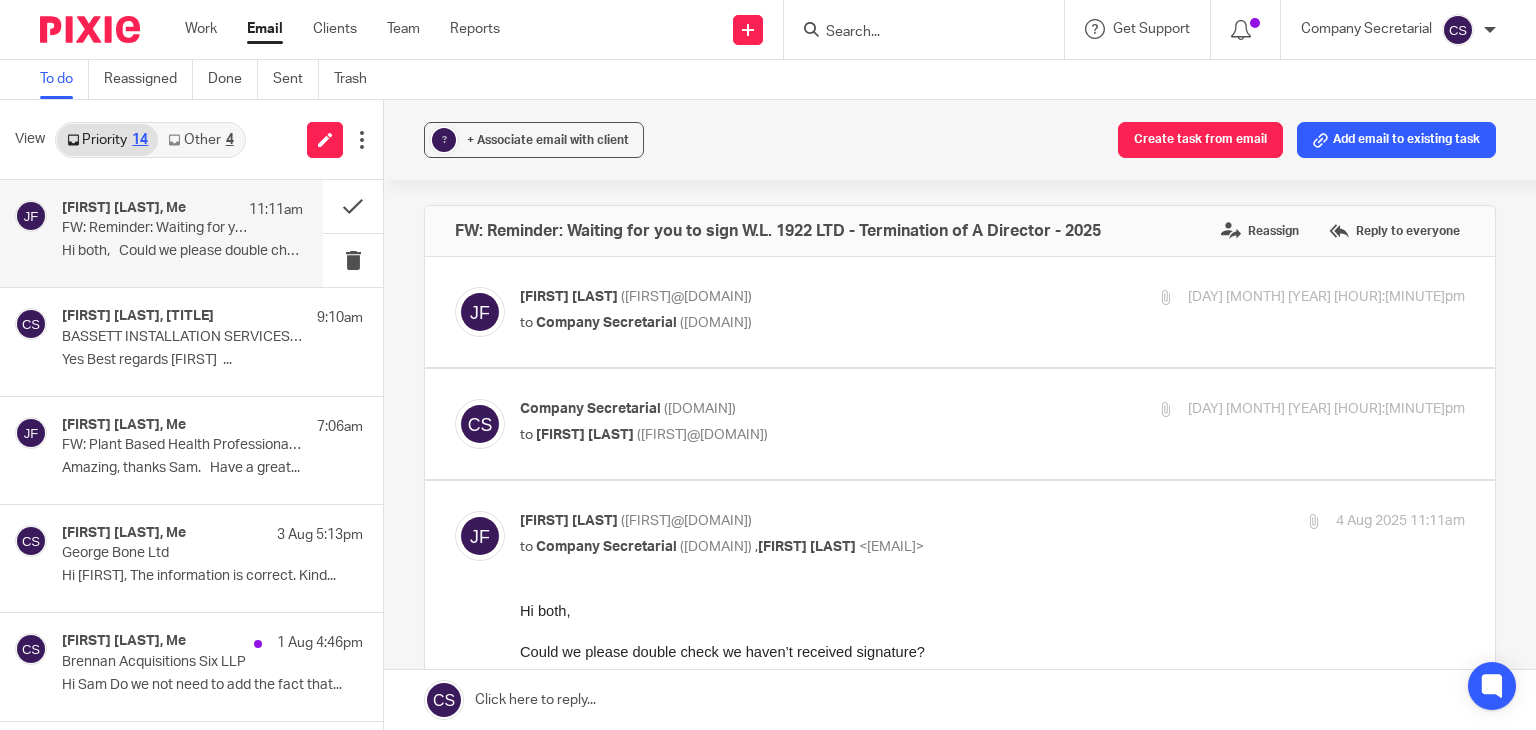 scroll, scrollTop: 0, scrollLeft: 0, axis: both 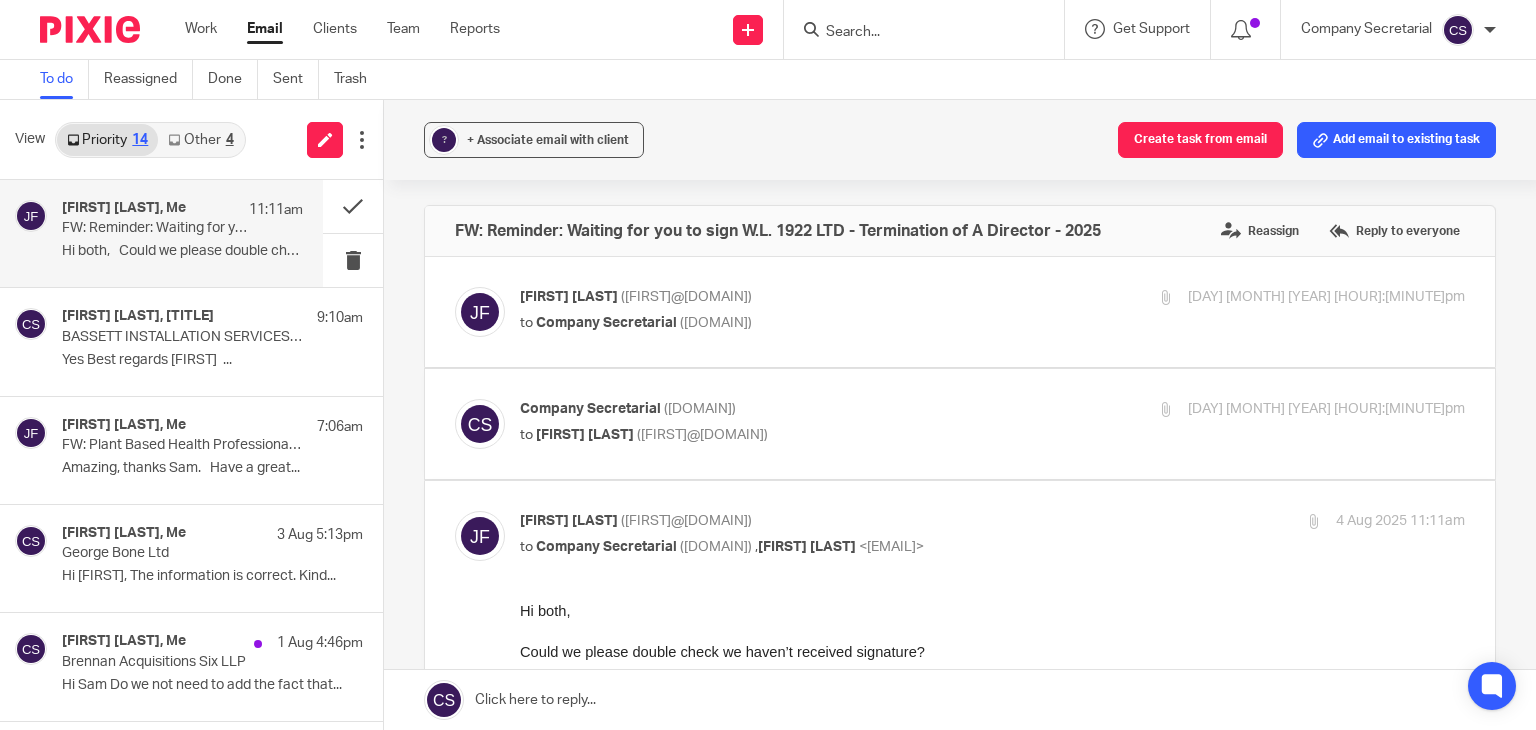click on "to
Company Secretarial
<company.secretarial@lesserandco.com>" at bounding box center (835, 323) 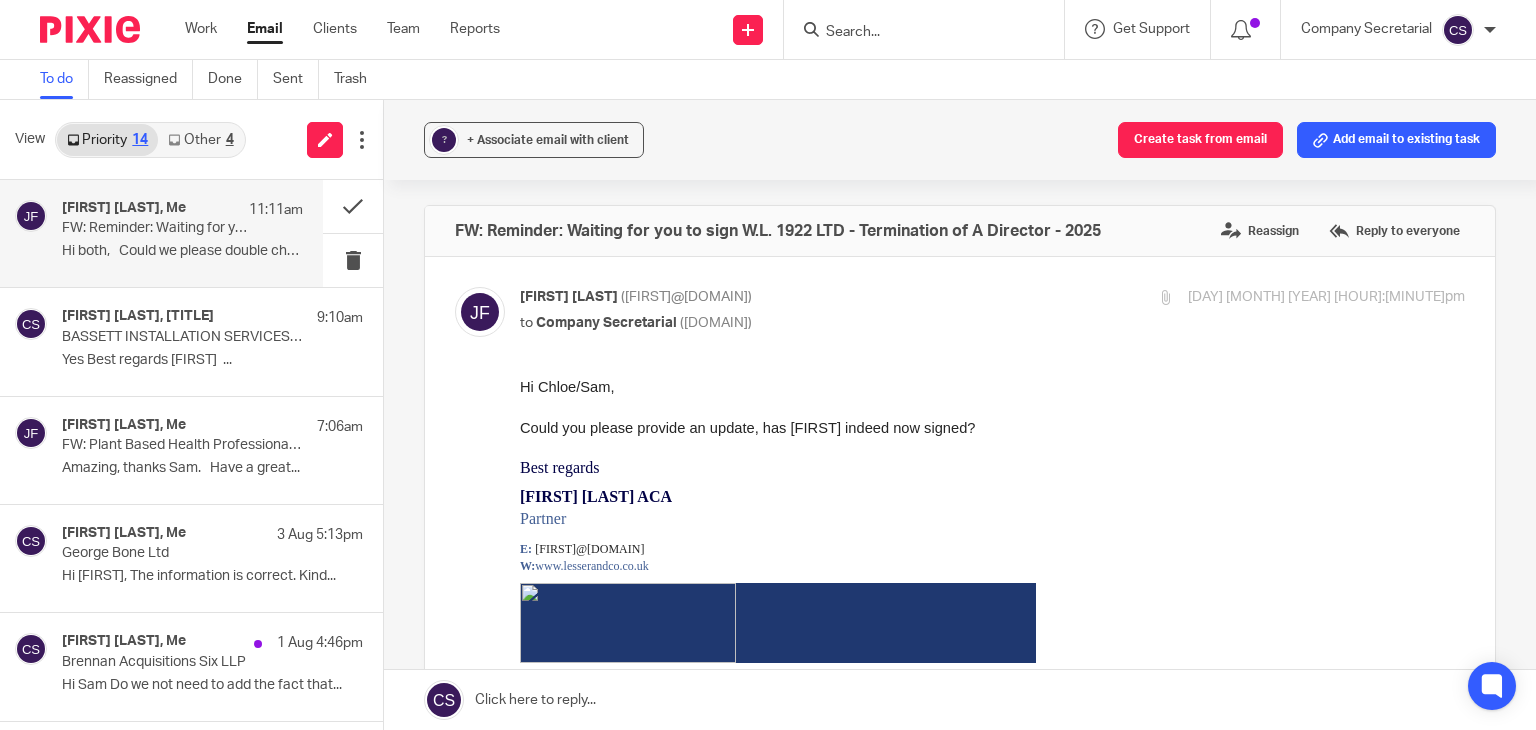 scroll, scrollTop: 0, scrollLeft: 0, axis: both 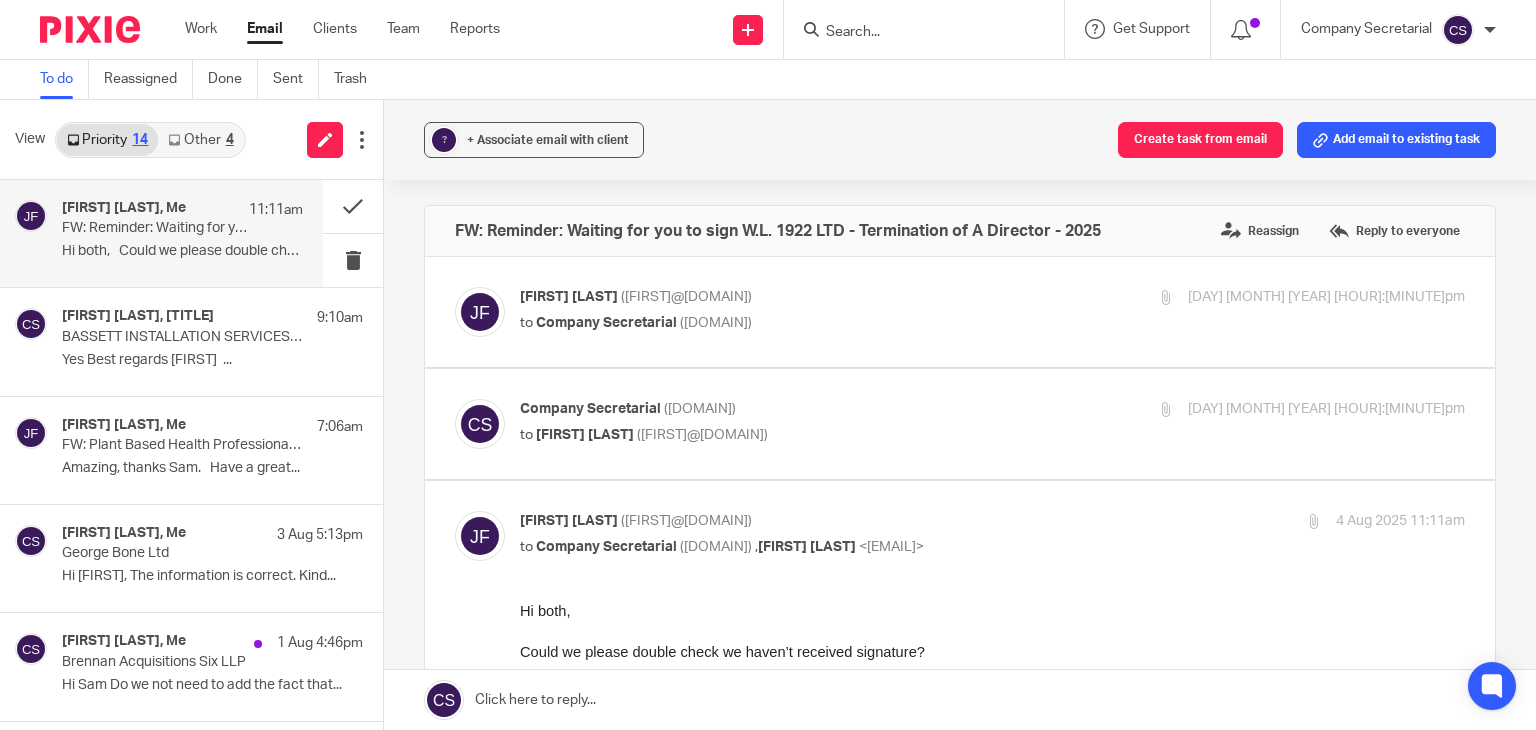 click on "to
James Fowler
<james@lesserandco.com>" at bounding box center (835, 435) 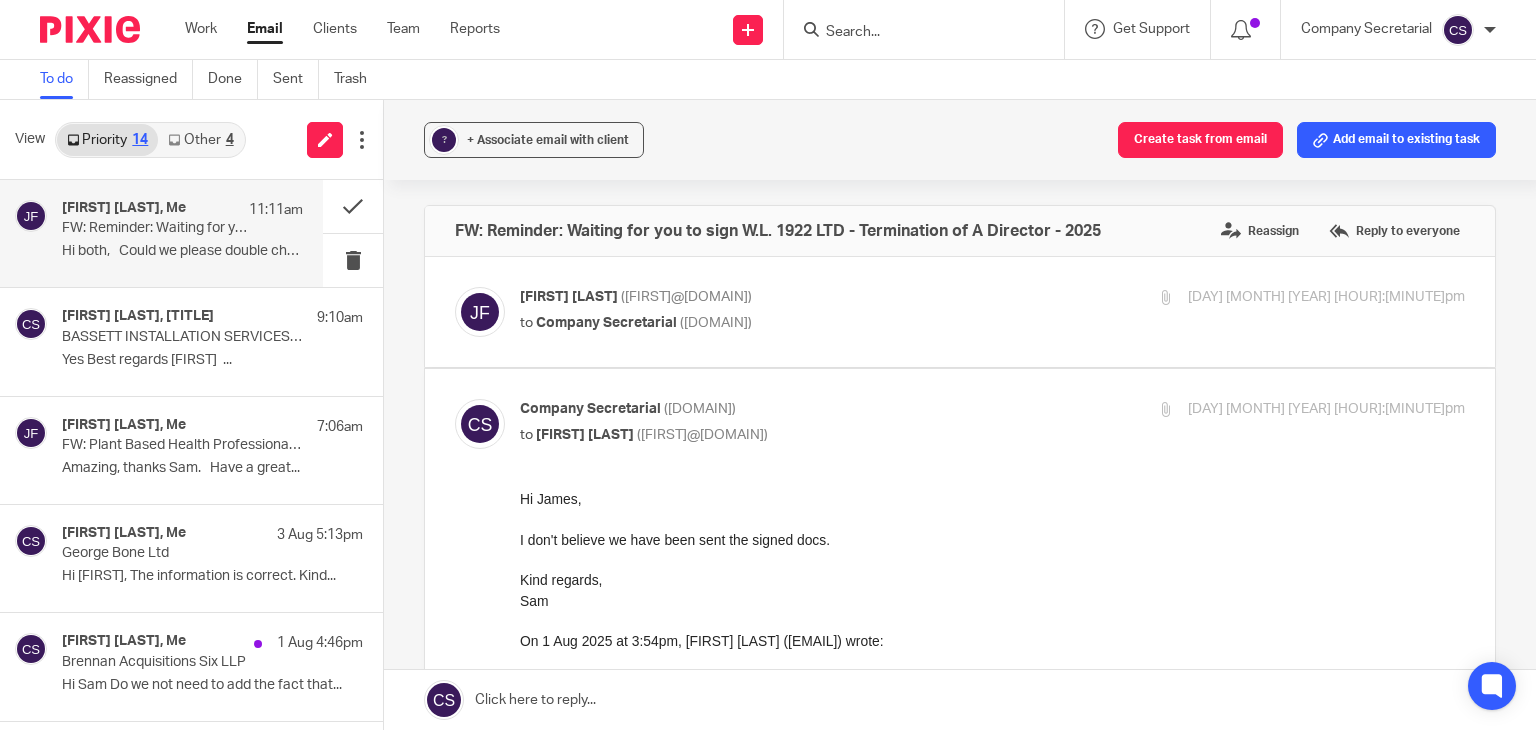 scroll, scrollTop: 0, scrollLeft: 0, axis: both 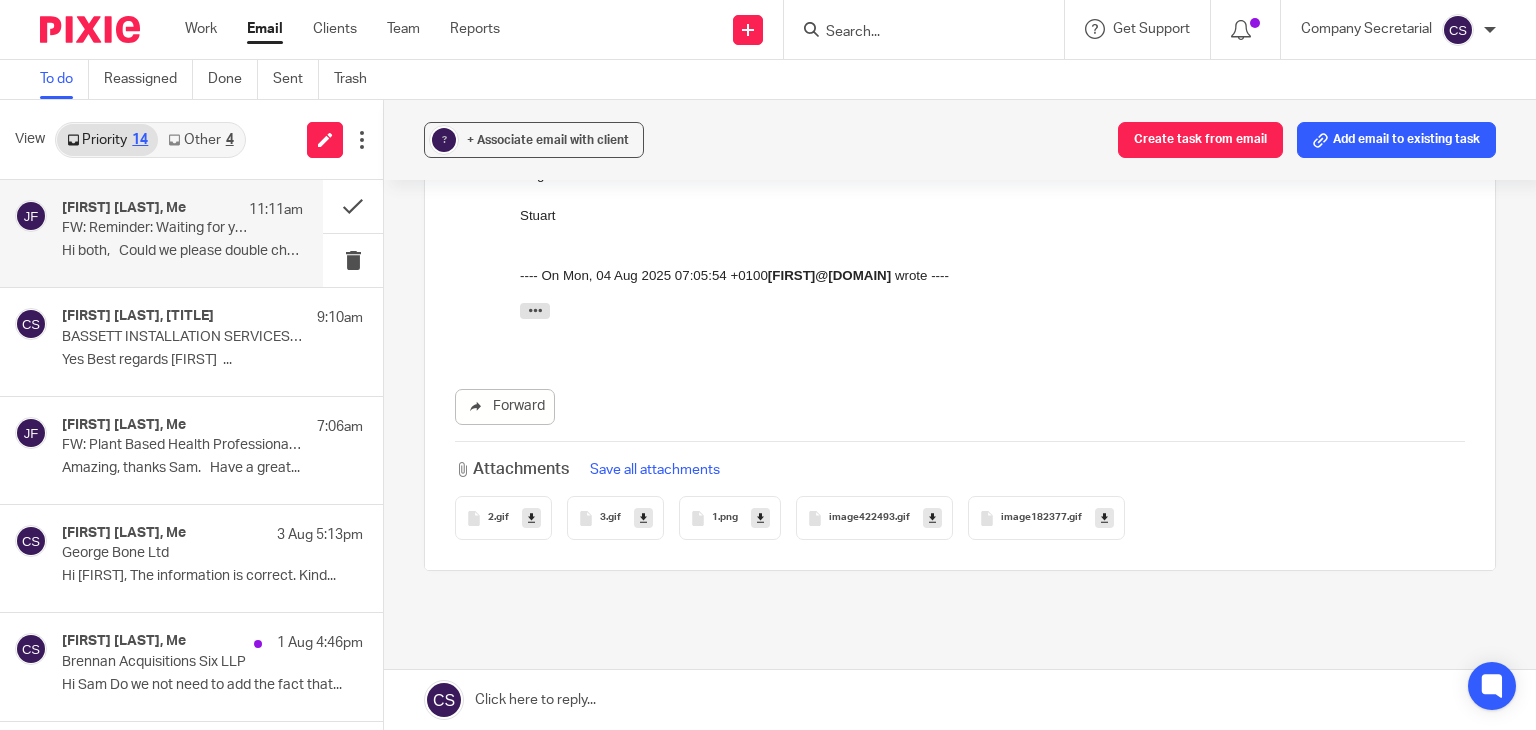 click at bounding box center [531, 518] 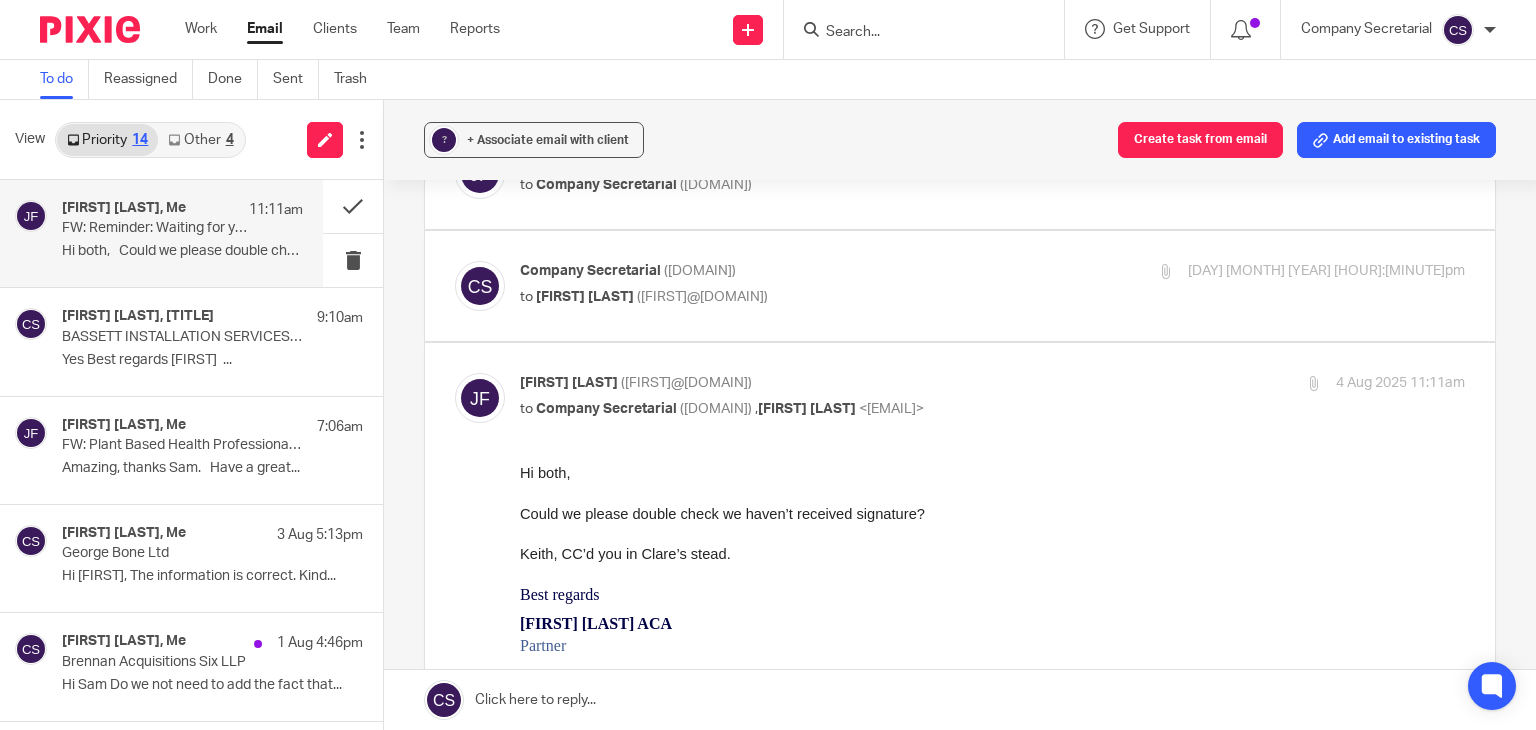 scroll, scrollTop: 0, scrollLeft: 0, axis: both 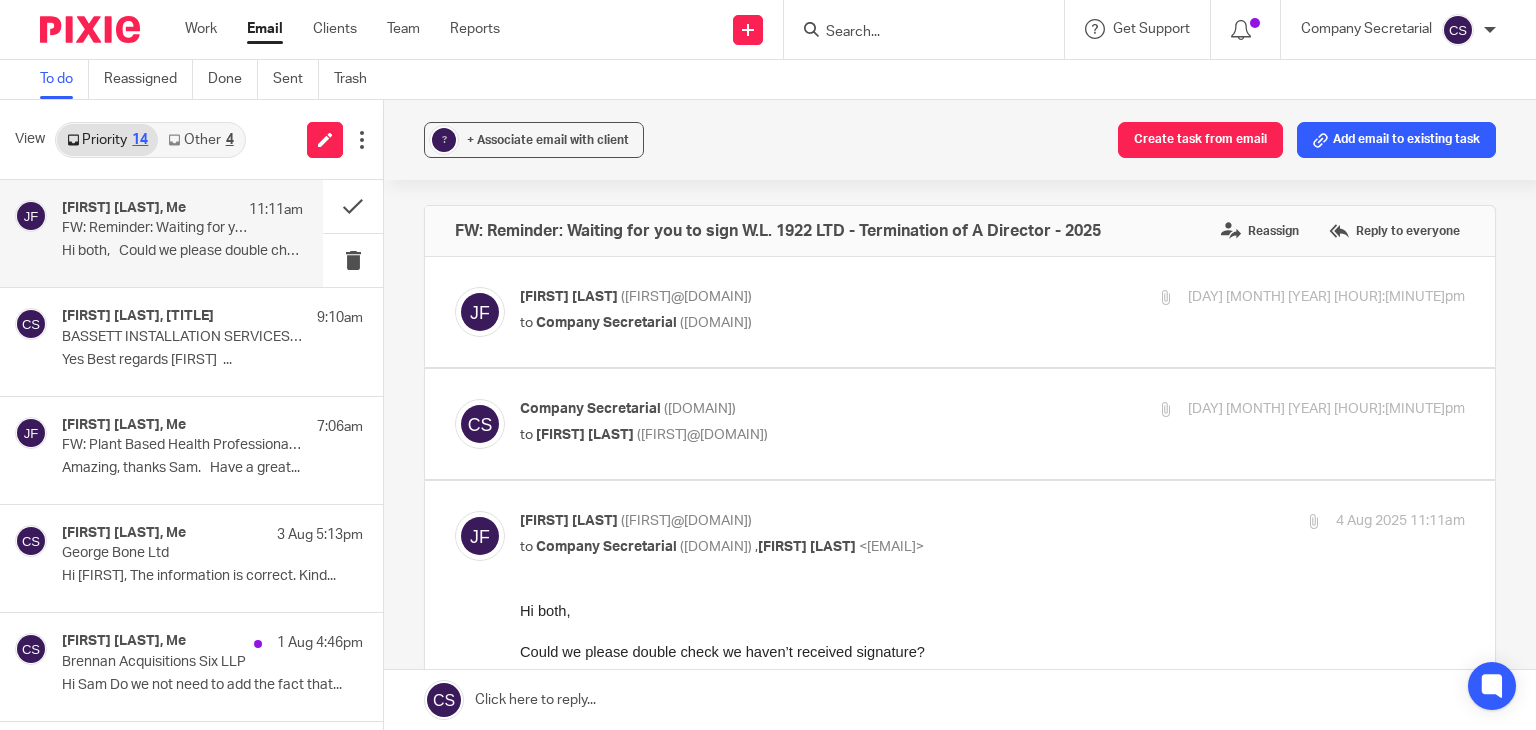 click on "Other
4" at bounding box center [200, 140] 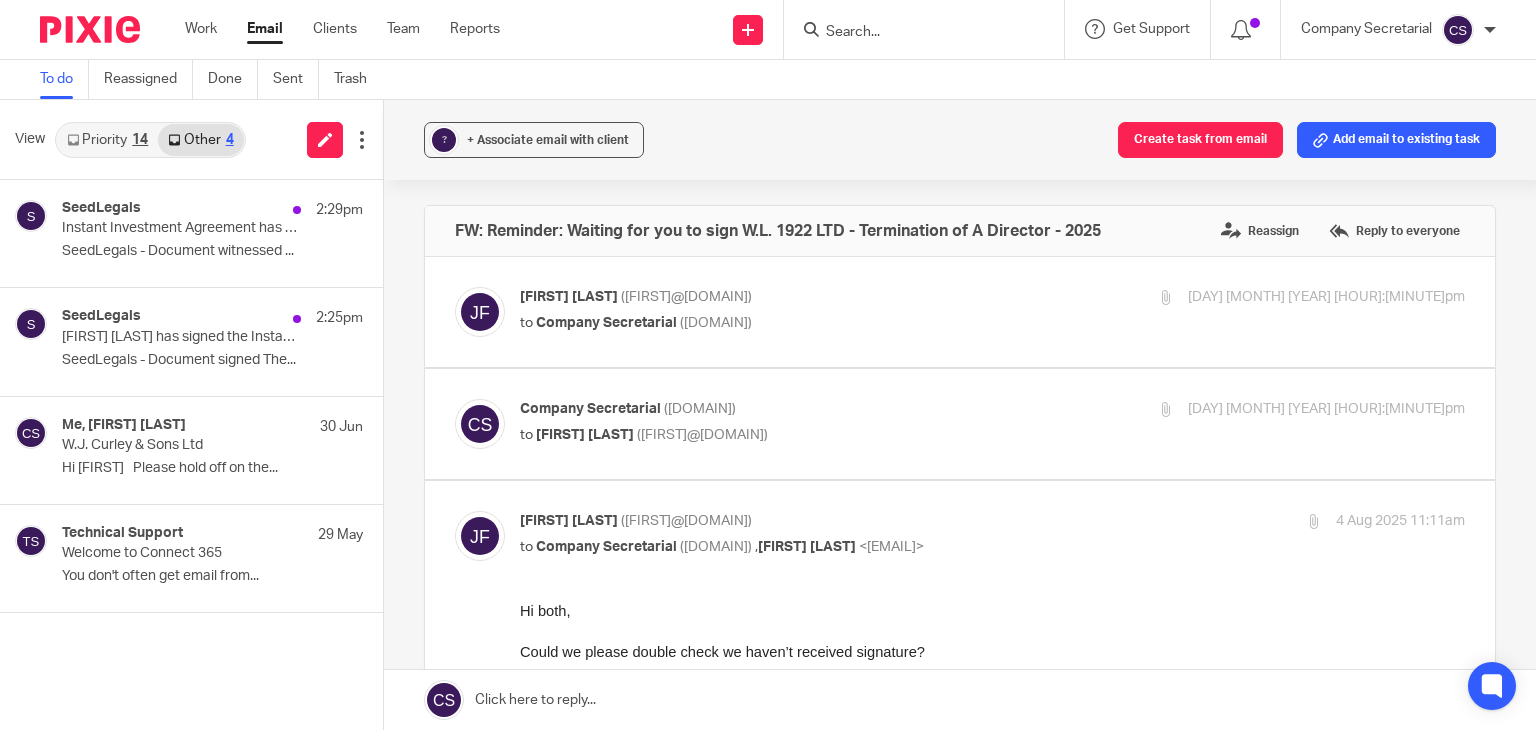 click on "Priority
14" at bounding box center (107, 140) 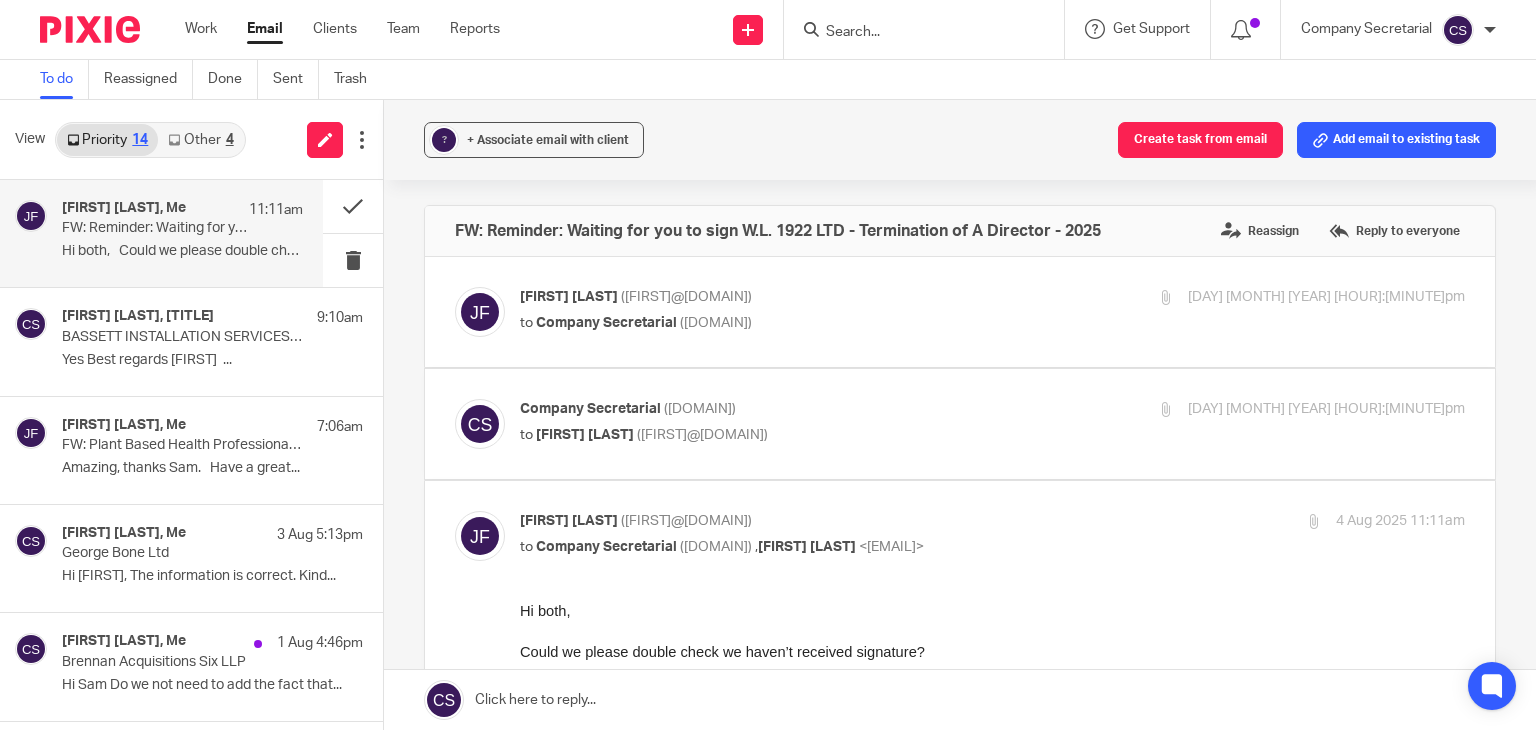 click on "To do
Reassigned
Done
Sent
Trash" at bounding box center (768, 80) 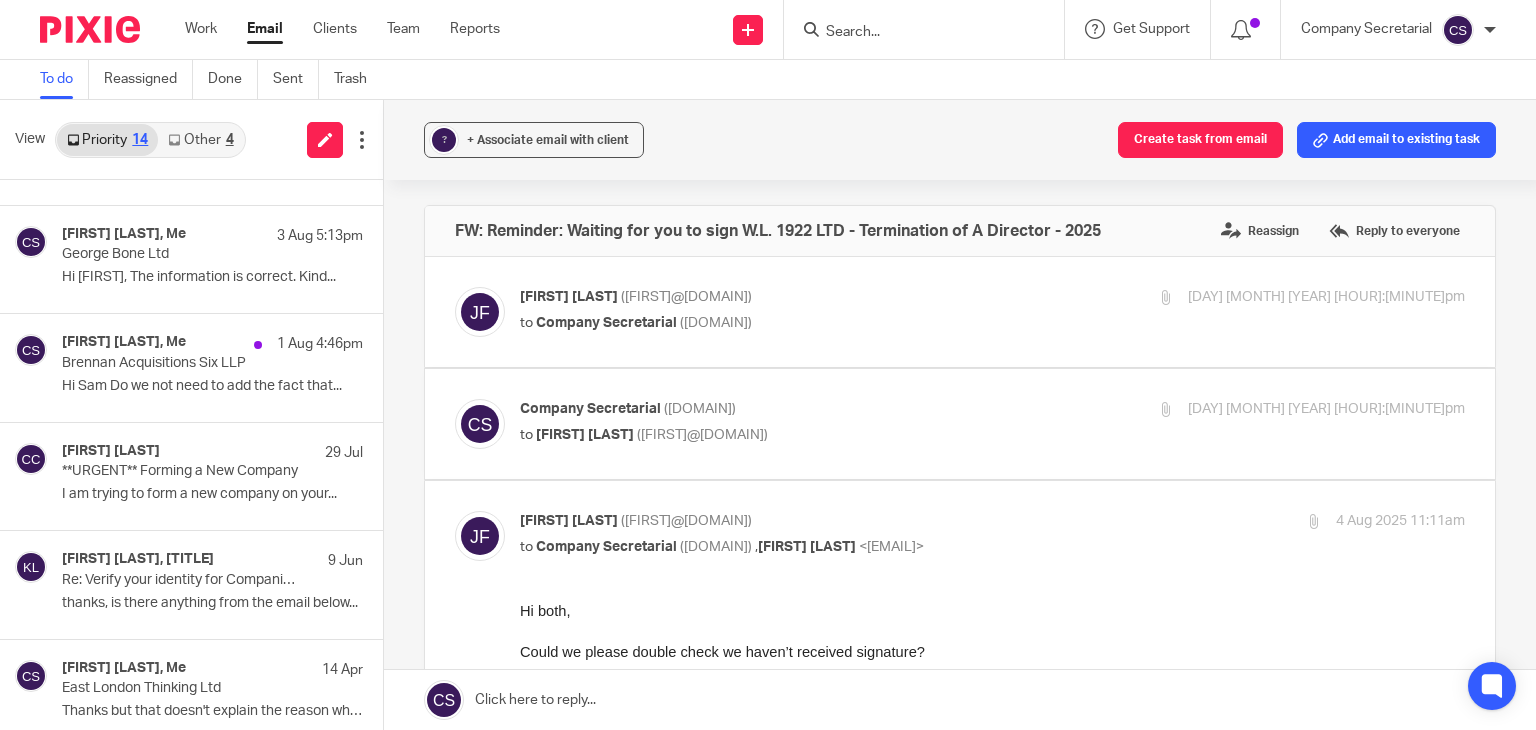 scroll, scrollTop: 300, scrollLeft: 0, axis: vertical 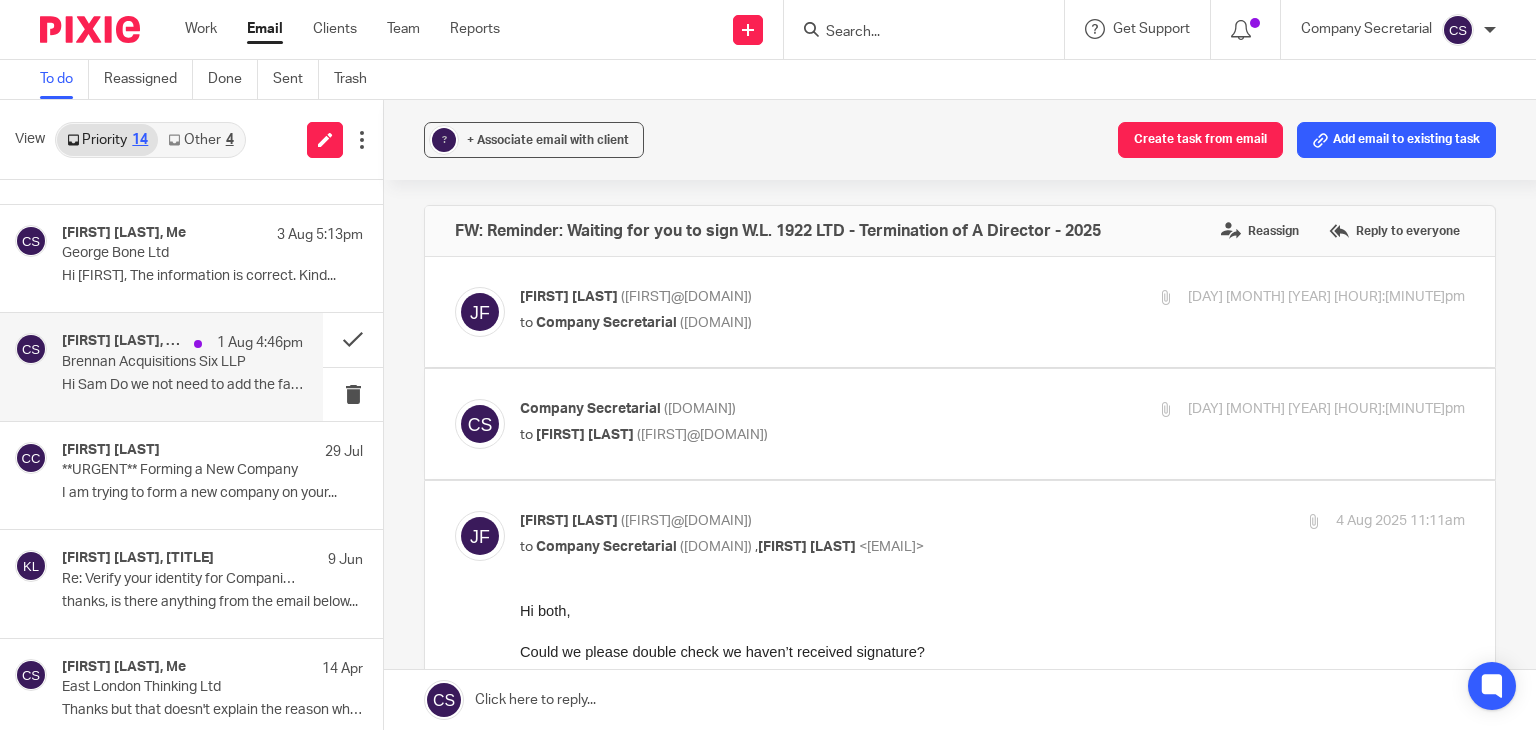 click on "Mathew George, Me
1 Aug 4:46pm   Brennan Acquisitions Six LLP   Hi Sam    Do we not need to add the fact that..." at bounding box center (182, 366) 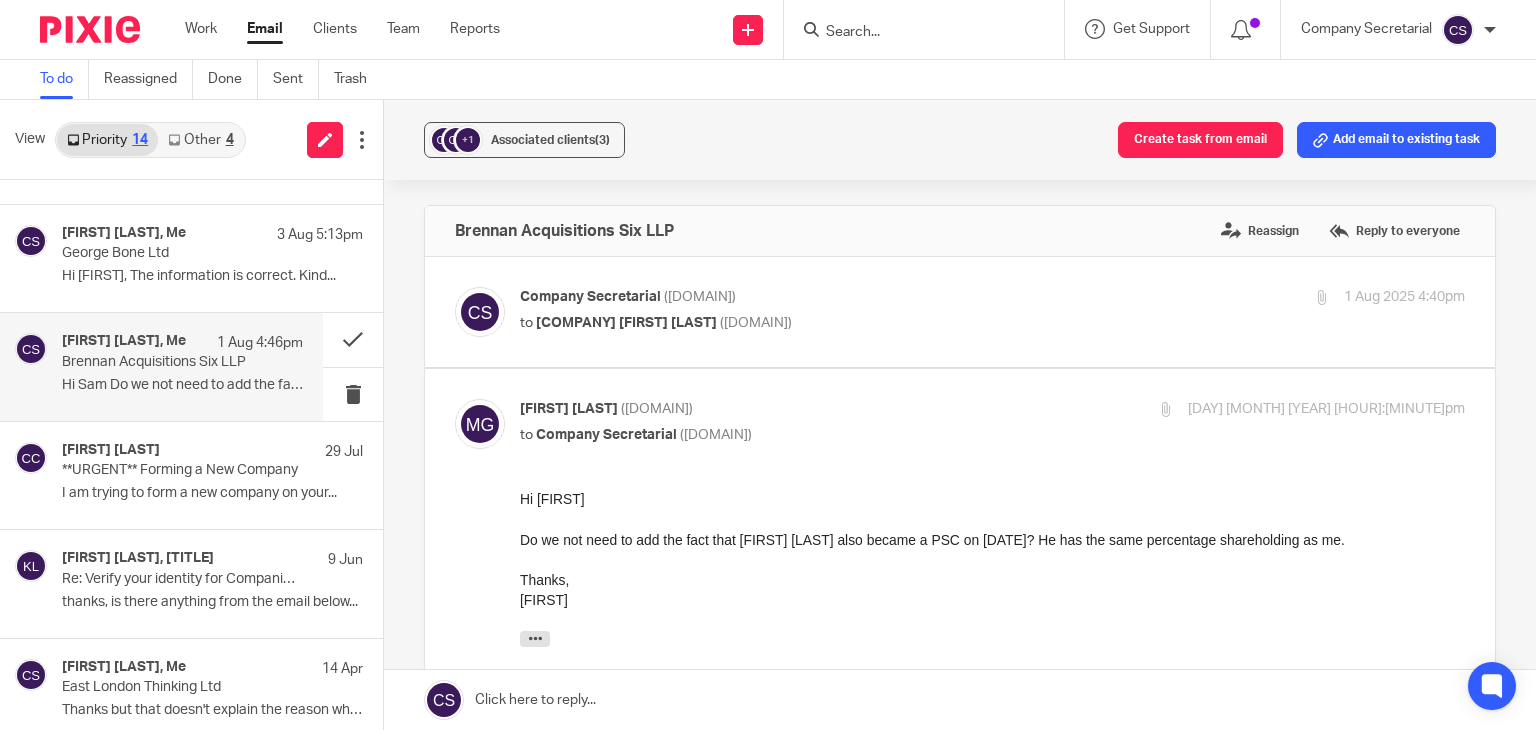 scroll, scrollTop: 0, scrollLeft: 0, axis: both 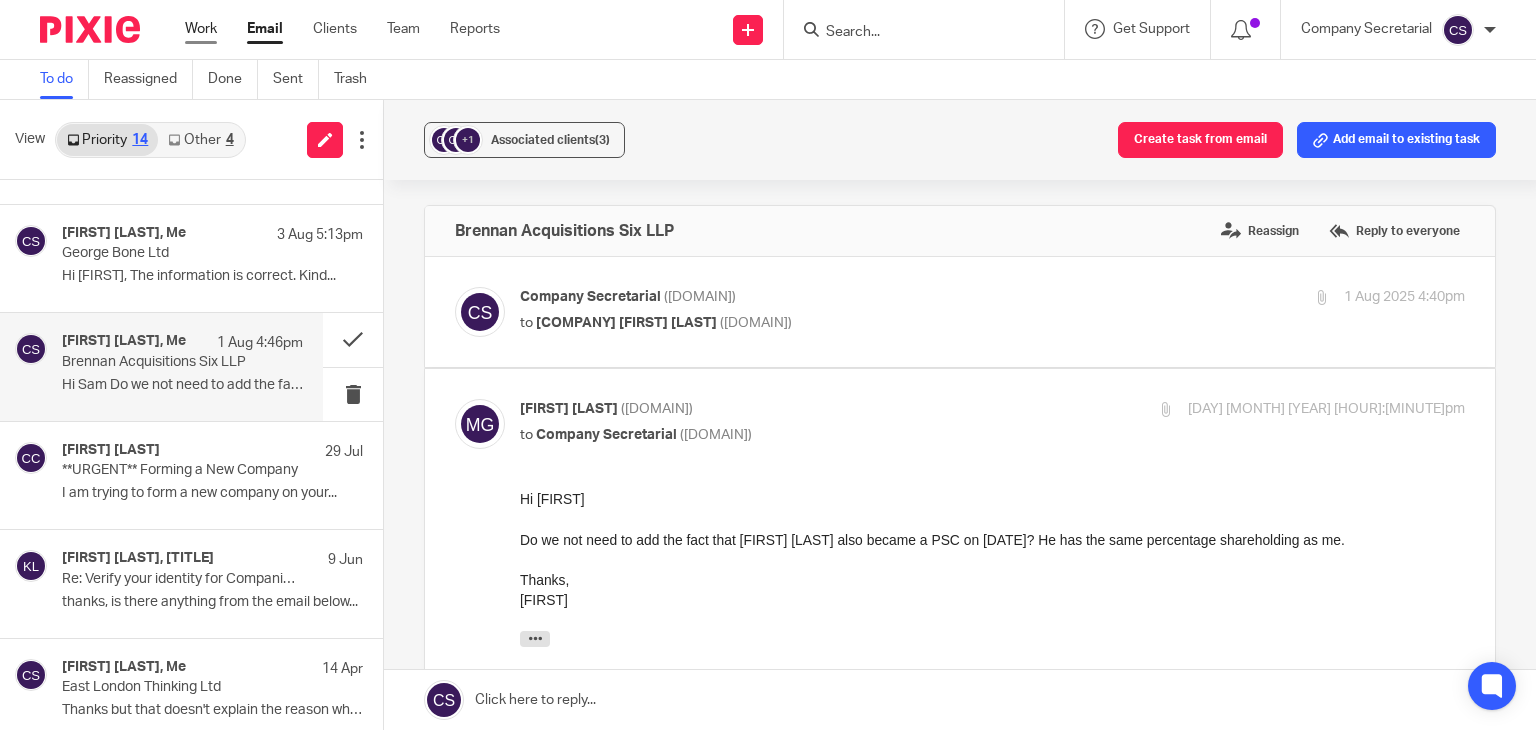 click on "Work" at bounding box center (201, 29) 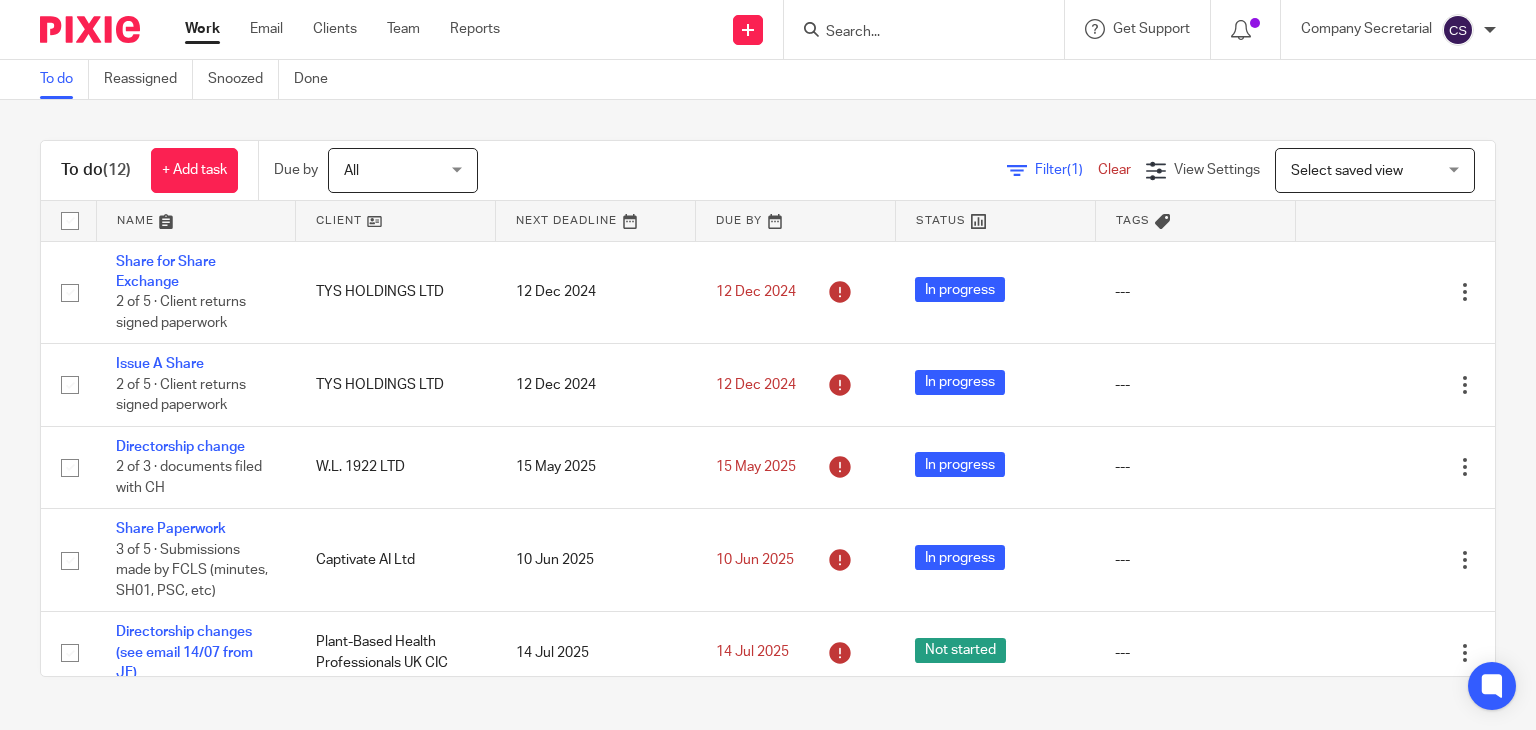 scroll, scrollTop: 0, scrollLeft: 0, axis: both 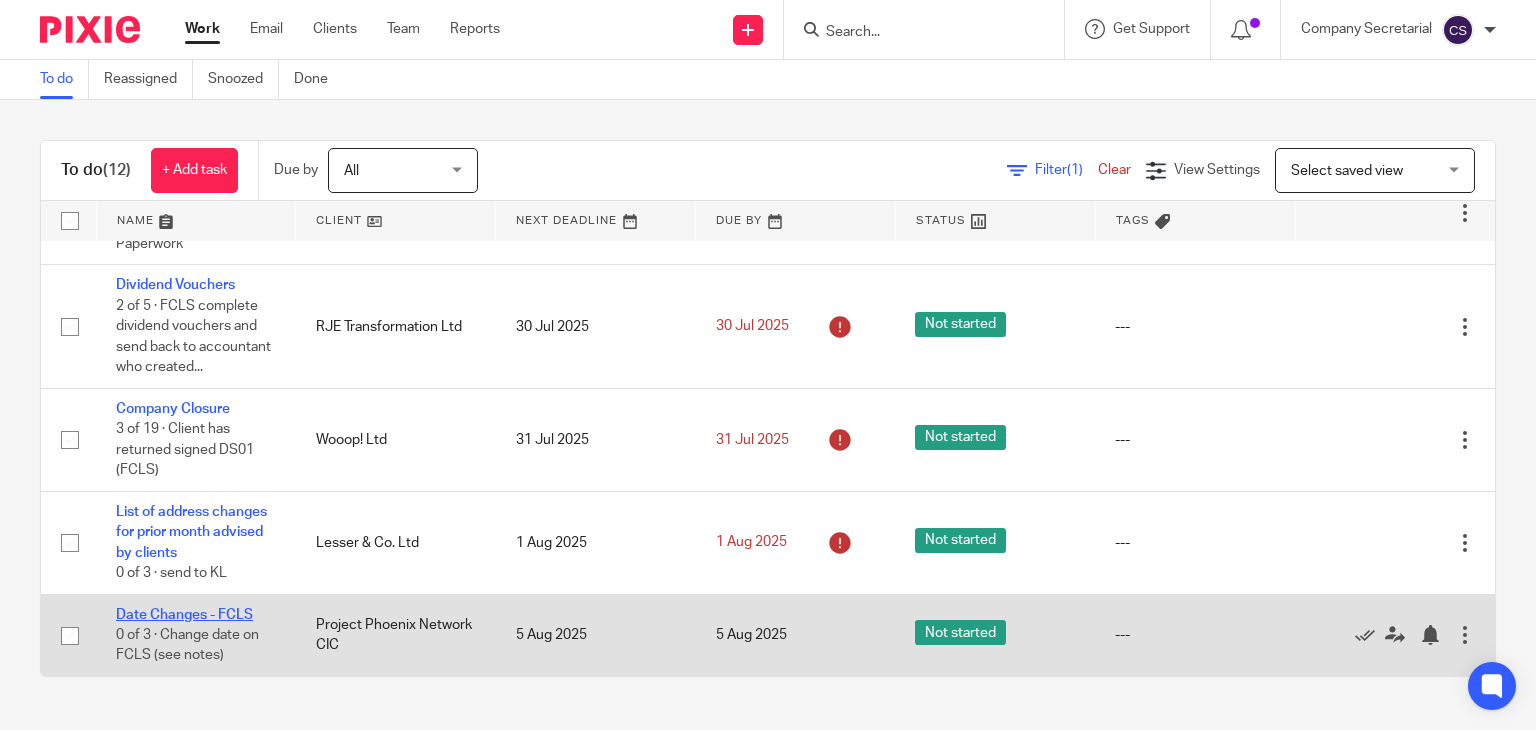click on "Date Changes - FCLS" at bounding box center (184, 615) 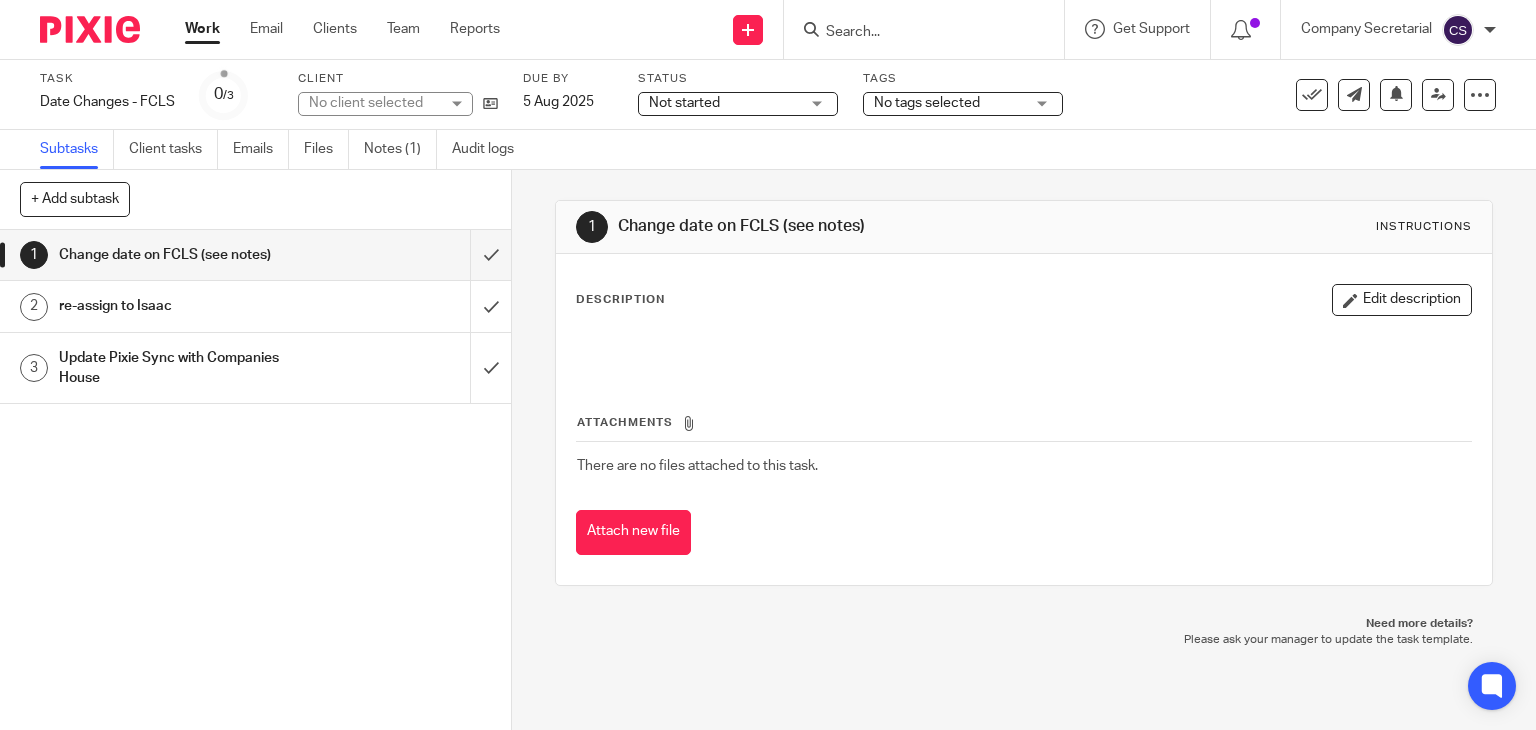 scroll, scrollTop: 0, scrollLeft: 0, axis: both 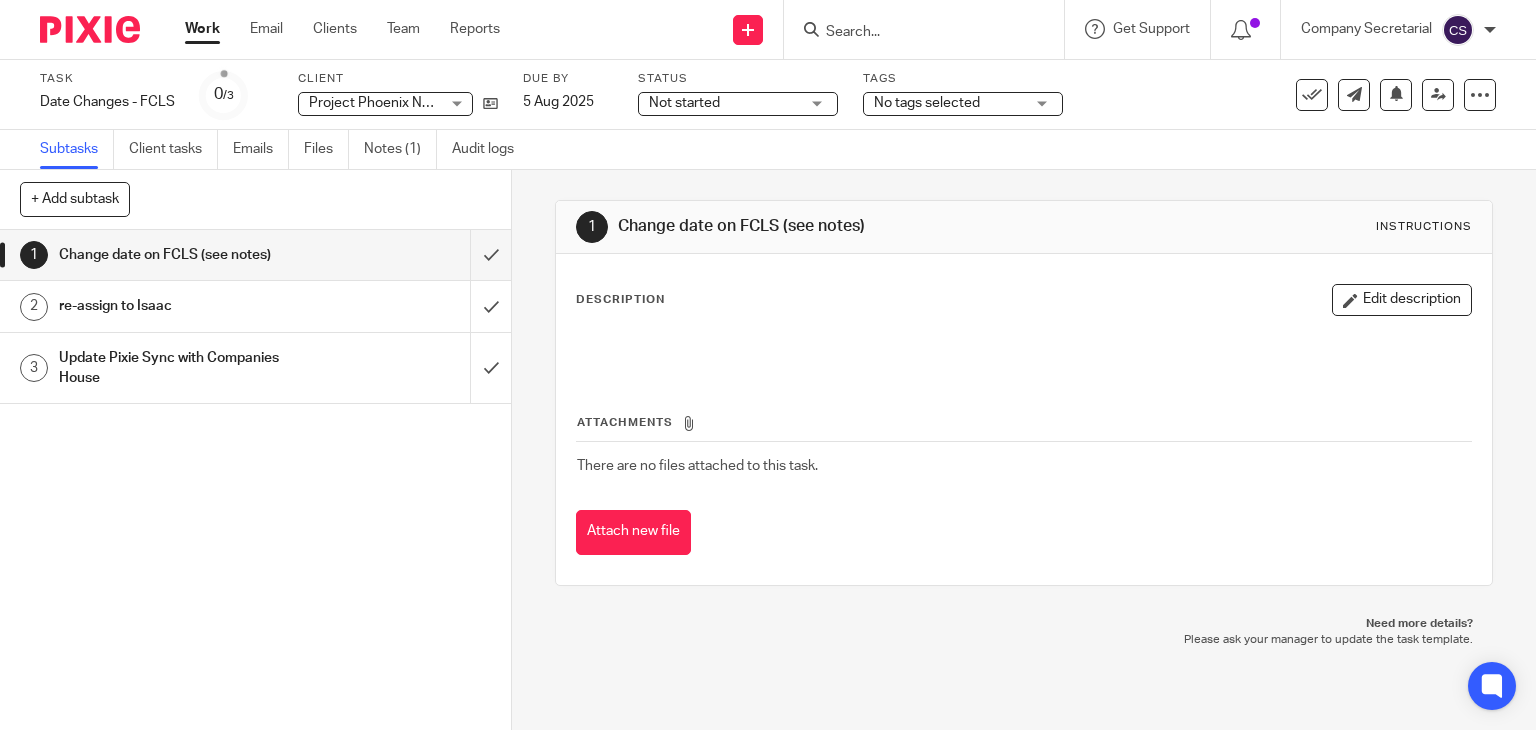 click at bounding box center (914, 33) 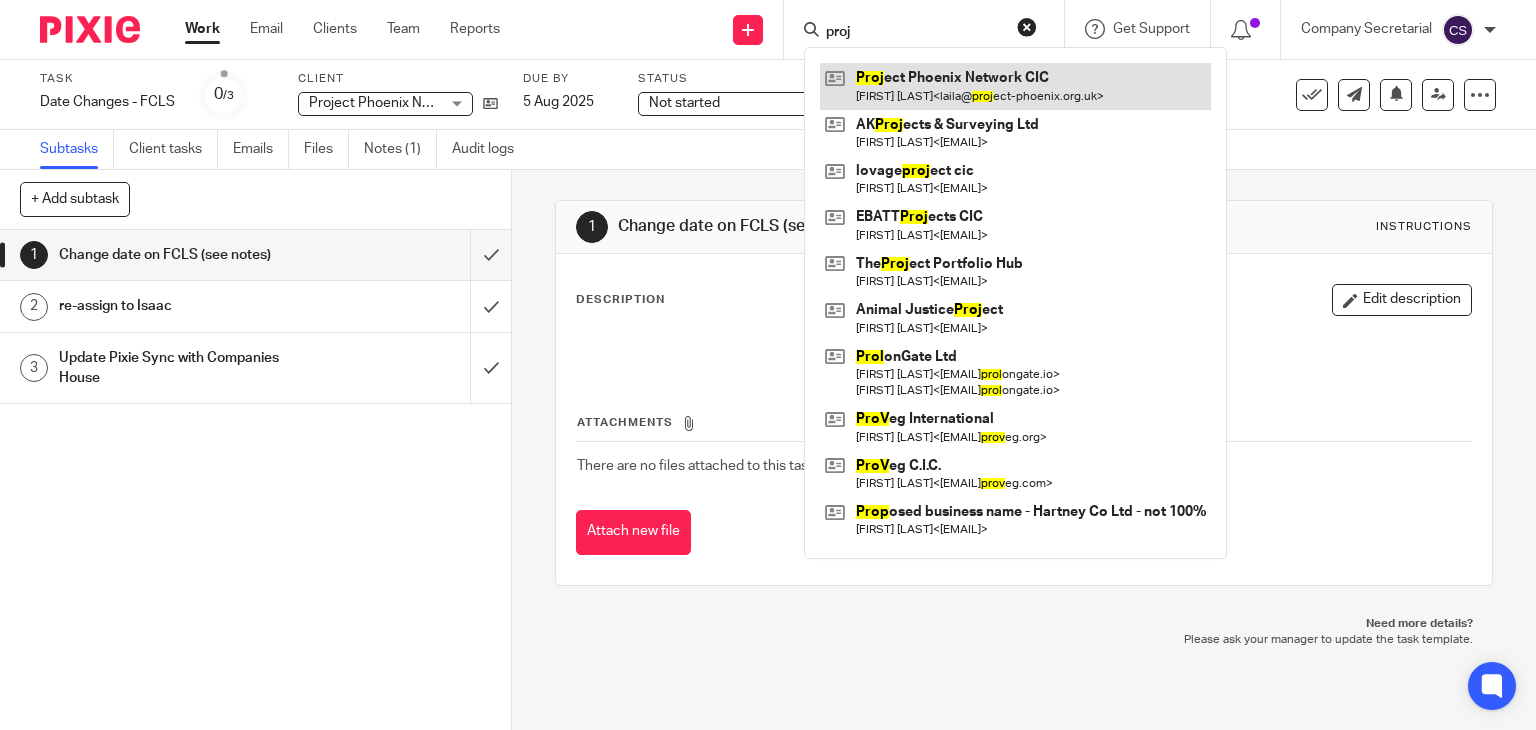 type on "proj" 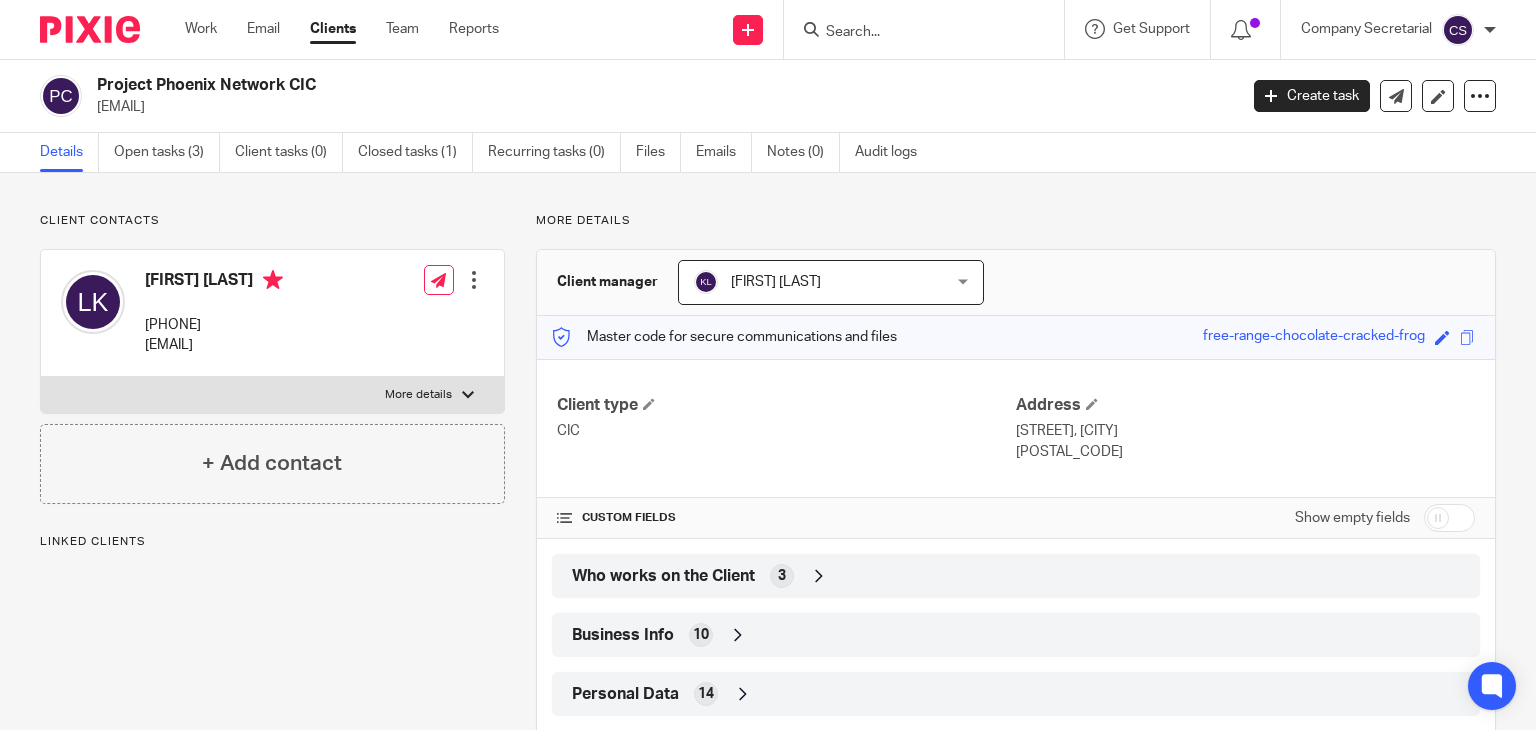 scroll, scrollTop: 0, scrollLeft: 0, axis: both 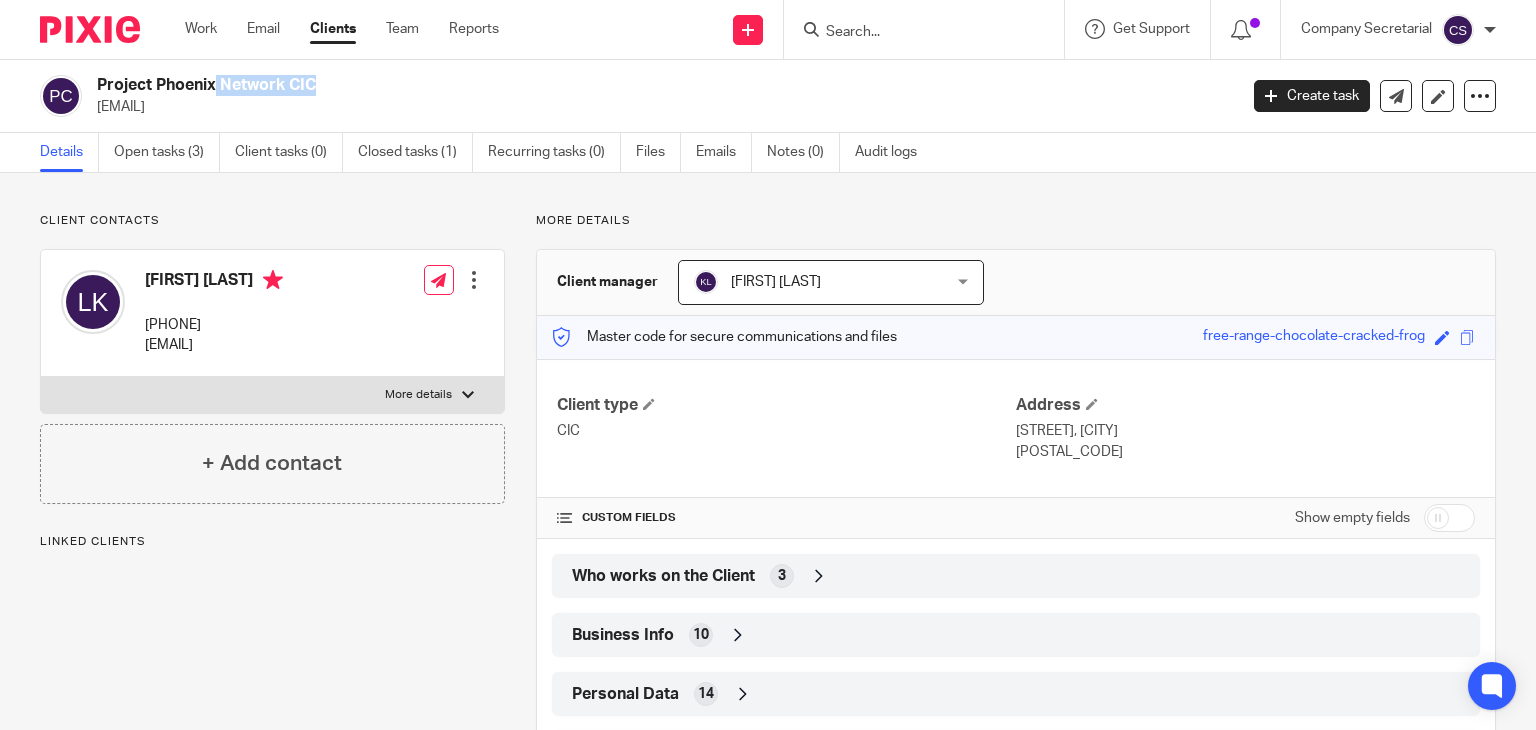 click on "Project Phoenix Network CIC" at bounding box center (548, 85) 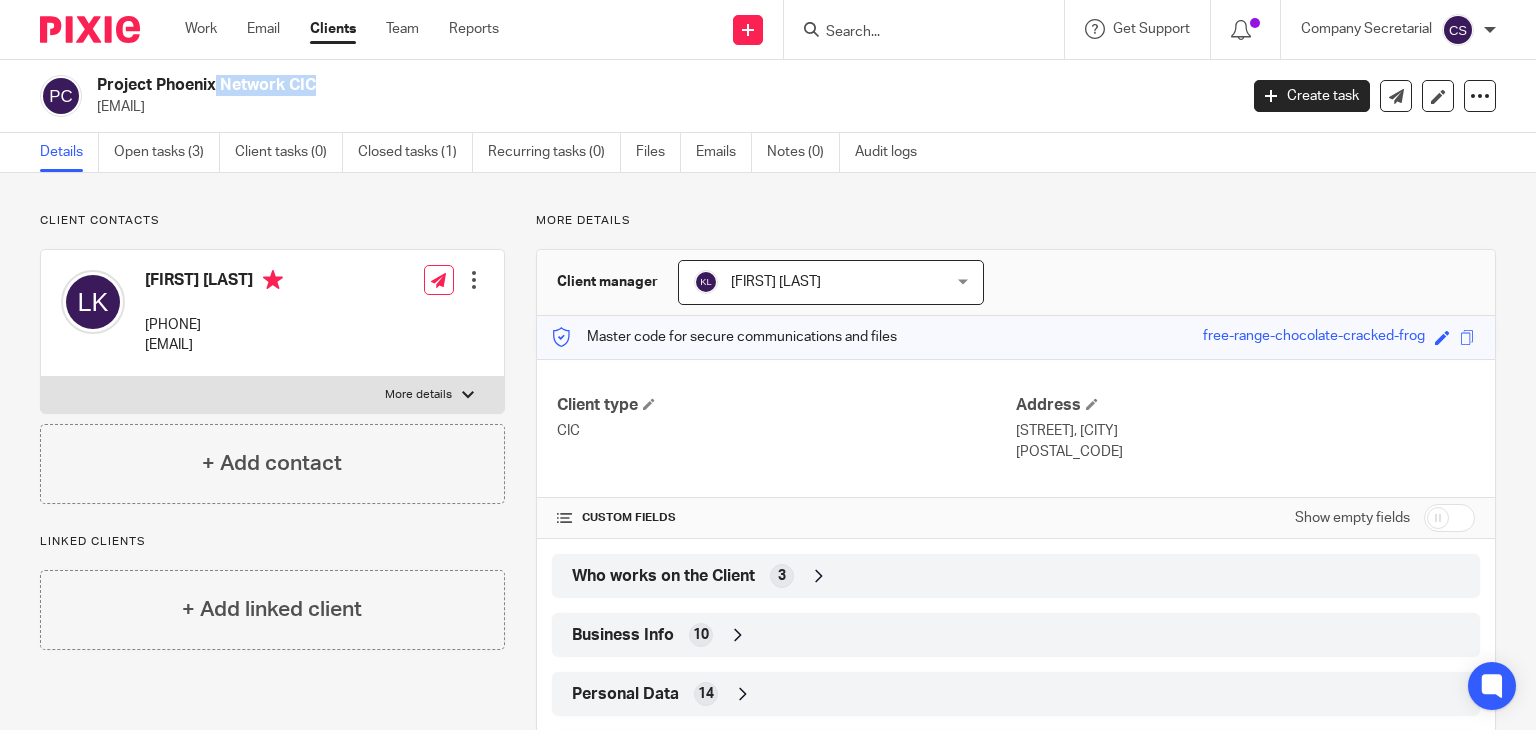 click on "Project Phoenix Network CIC" at bounding box center [548, 85] 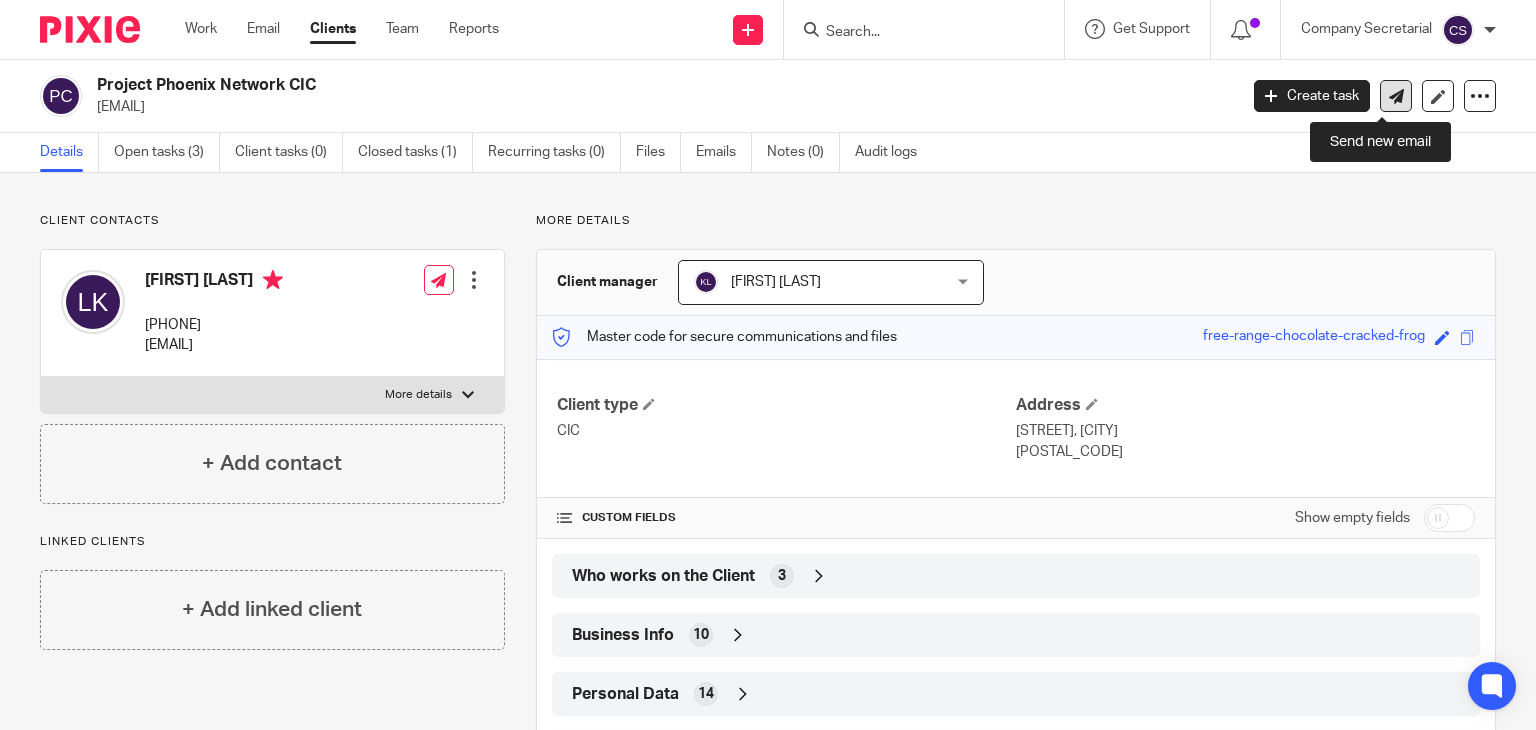 click at bounding box center [1396, 96] 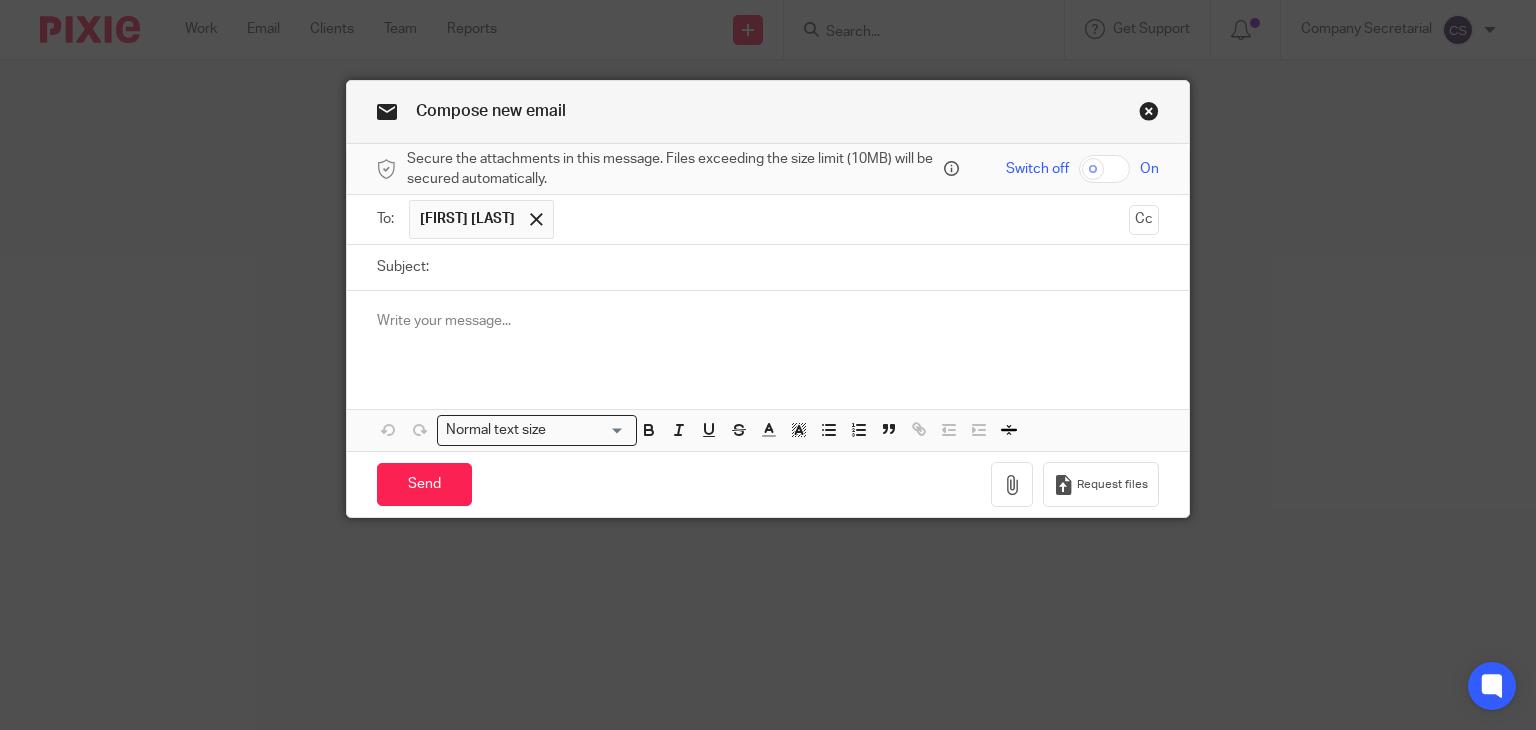 scroll, scrollTop: 0, scrollLeft: 0, axis: both 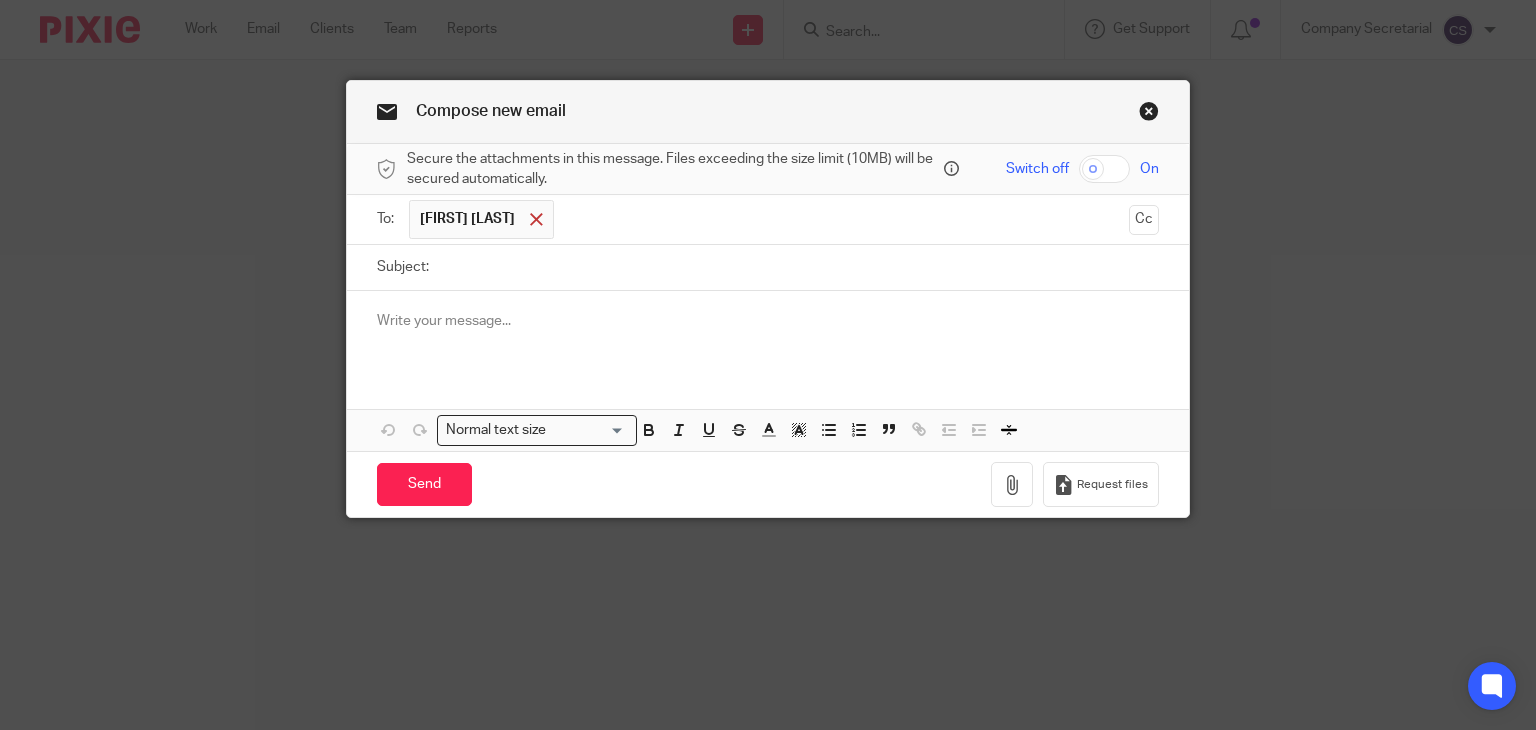 click at bounding box center (536, 219) 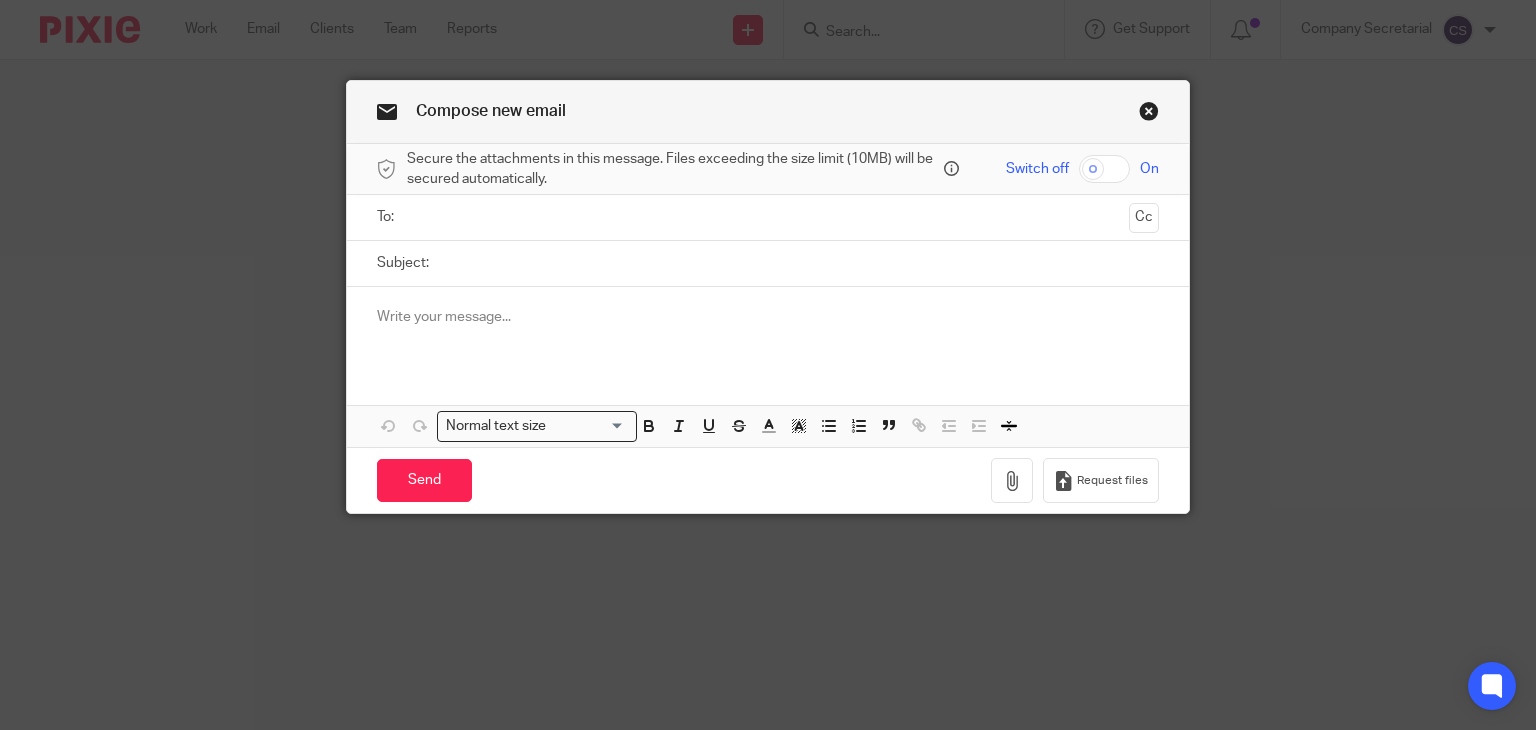 click at bounding box center [767, 217] 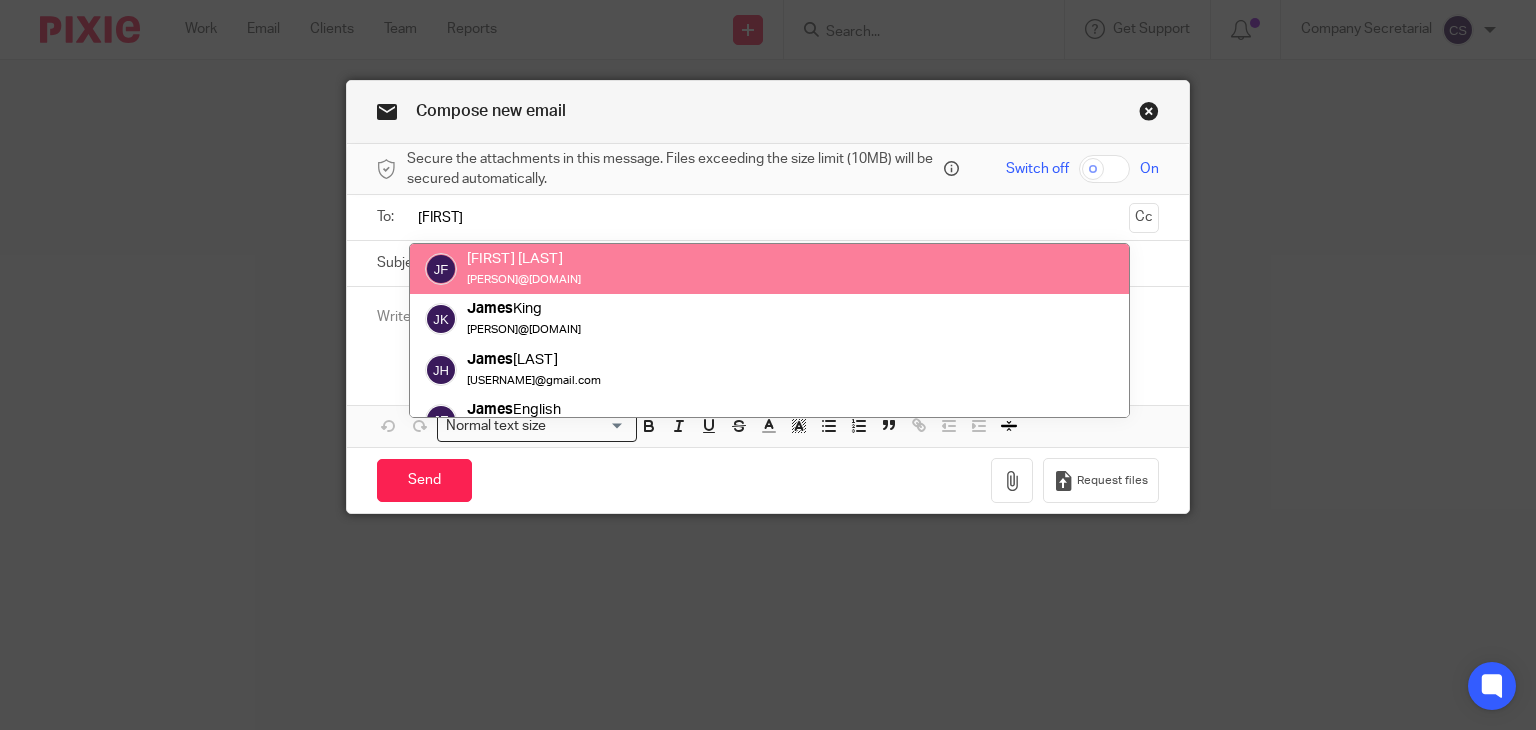 type on "[FIRST]" 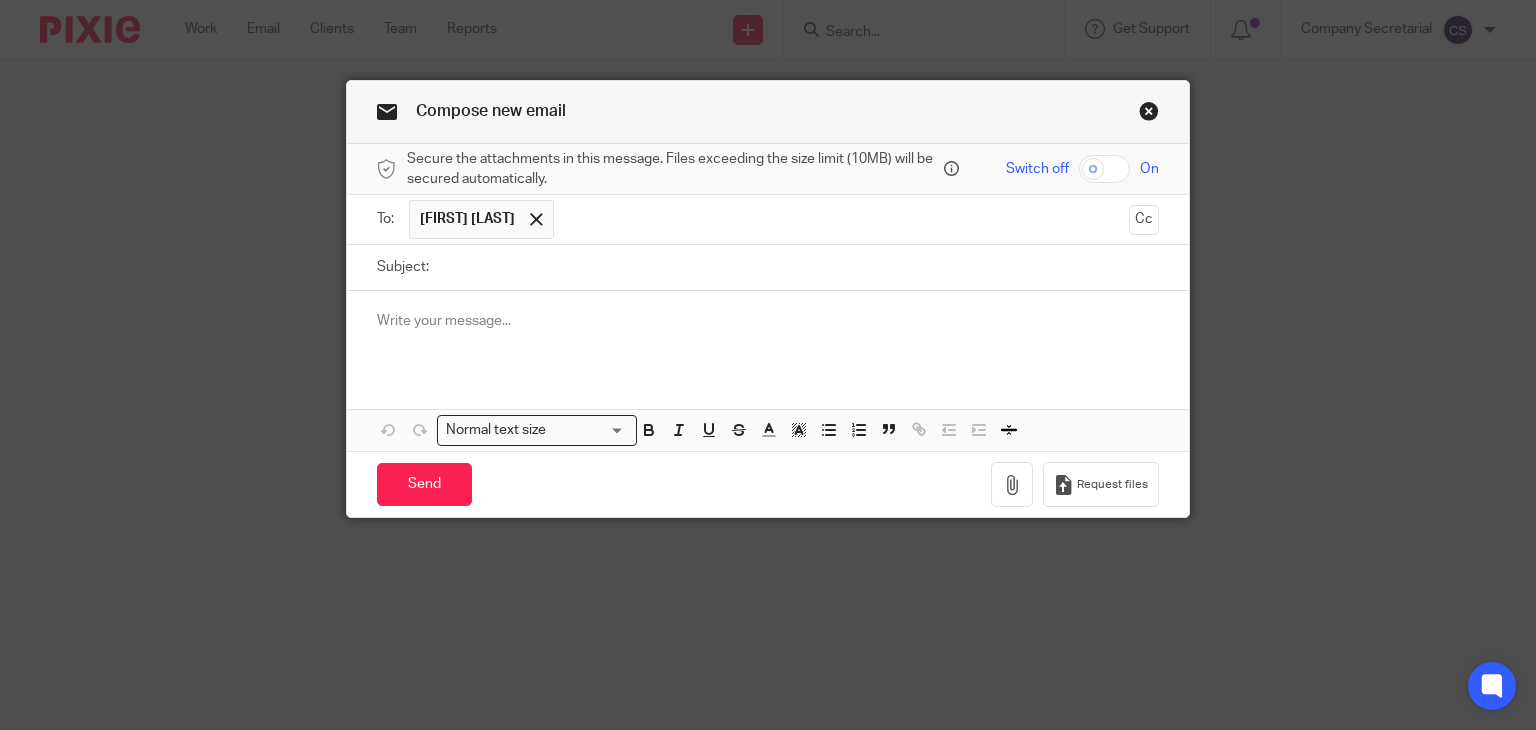 click on "Subject:" at bounding box center (799, 267) 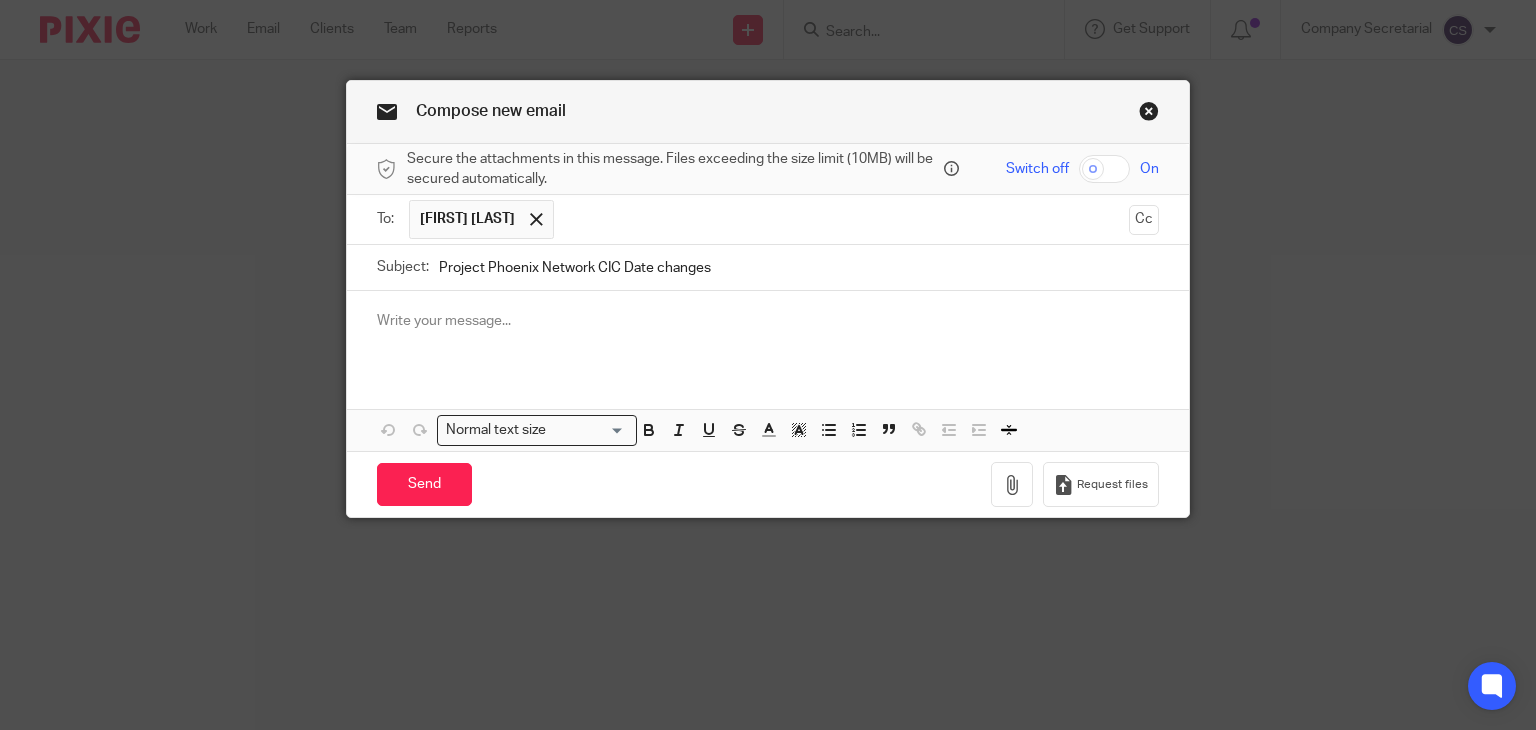 type on "Project Phoenix Network CIC Date changes" 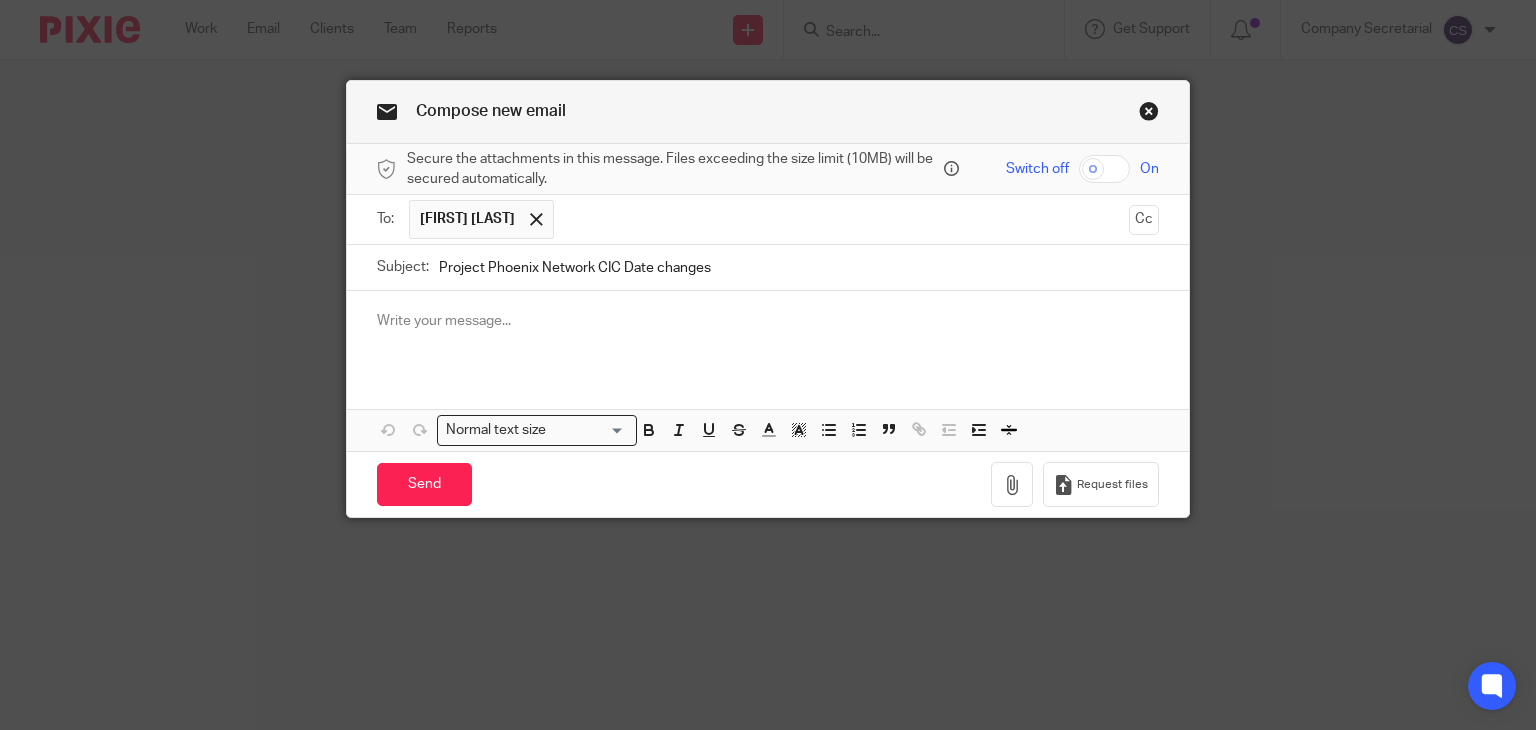 click at bounding box center (768, 321) 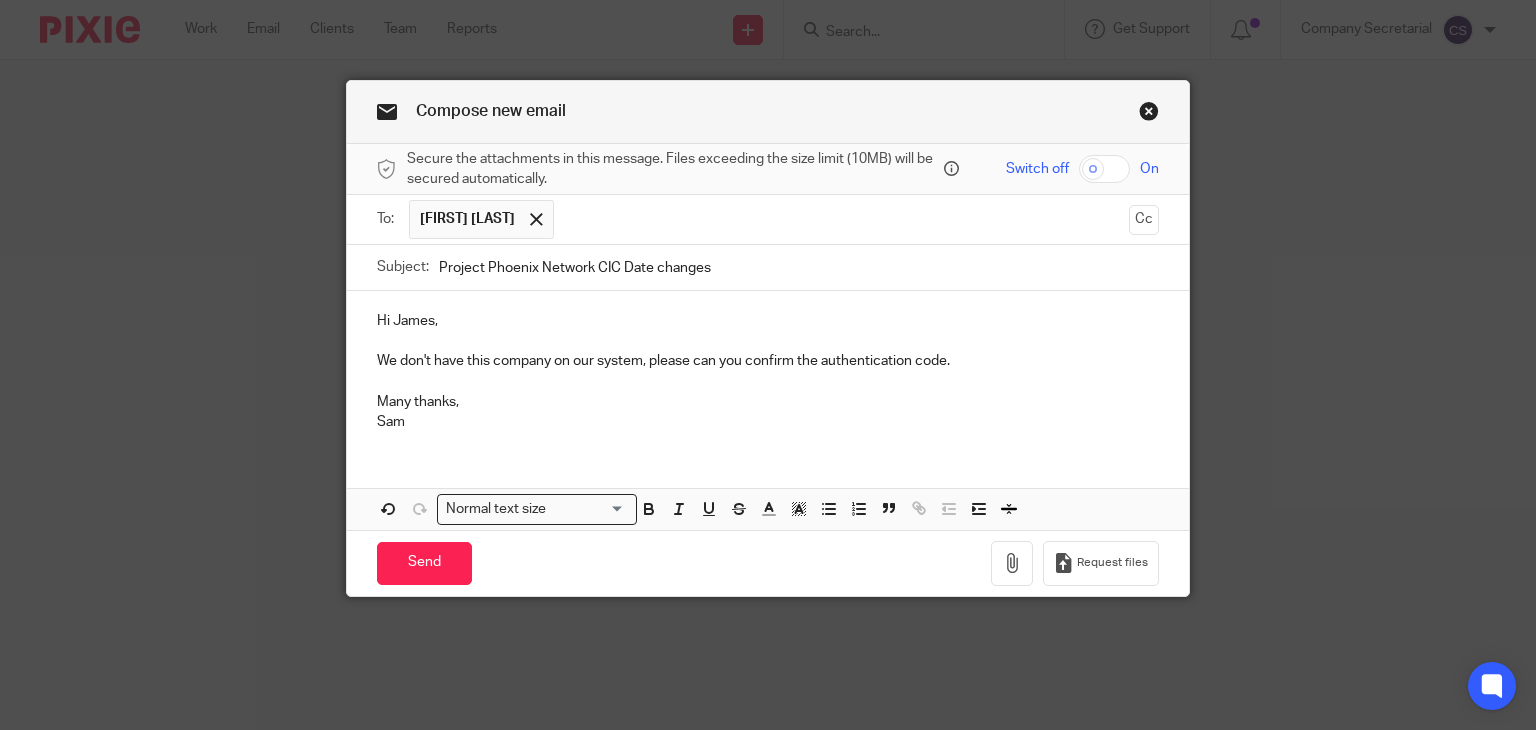 click on "We don't have this company on our system, please can you confirm the authentication code." at bounding box center (768, 361) 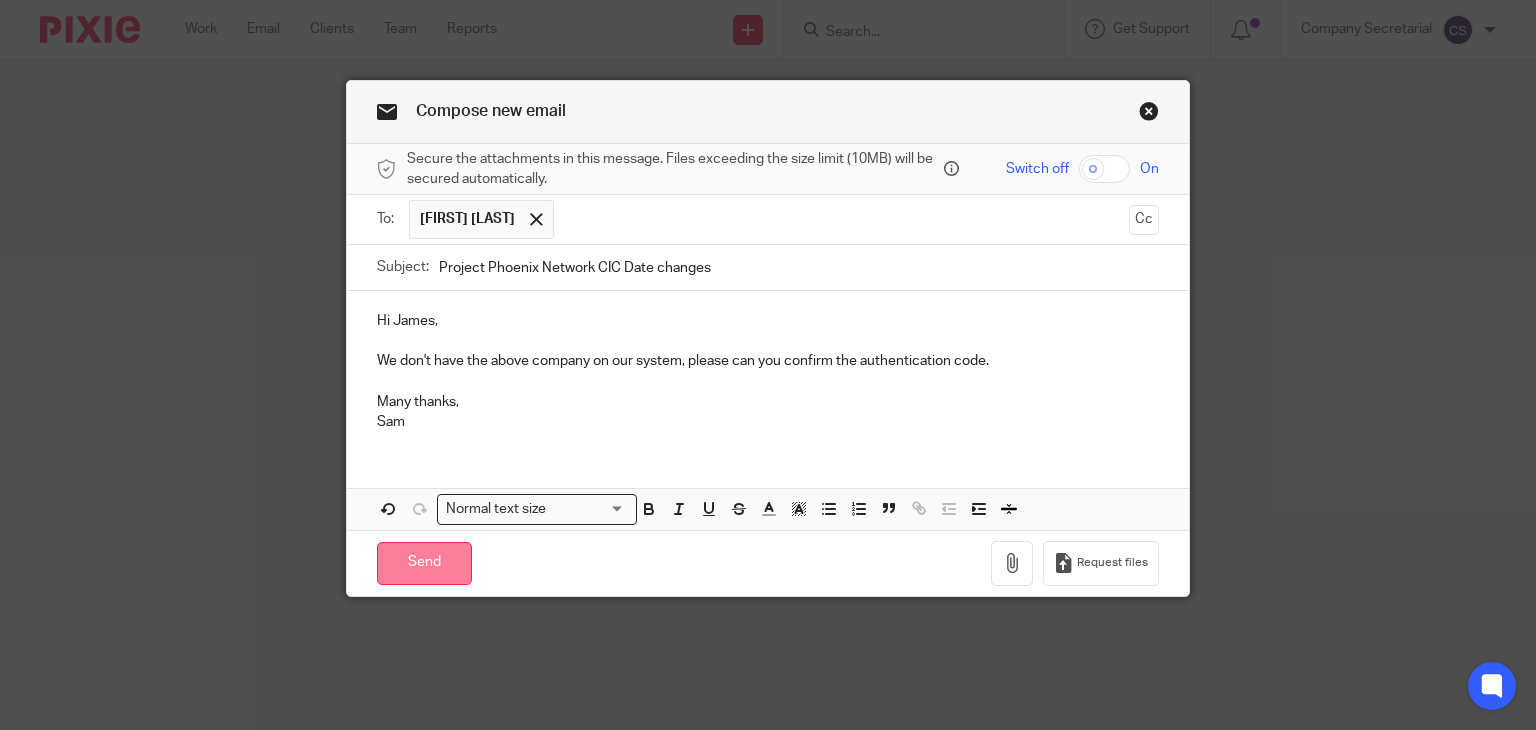 click on "Send" at bounding box center [424, 563] 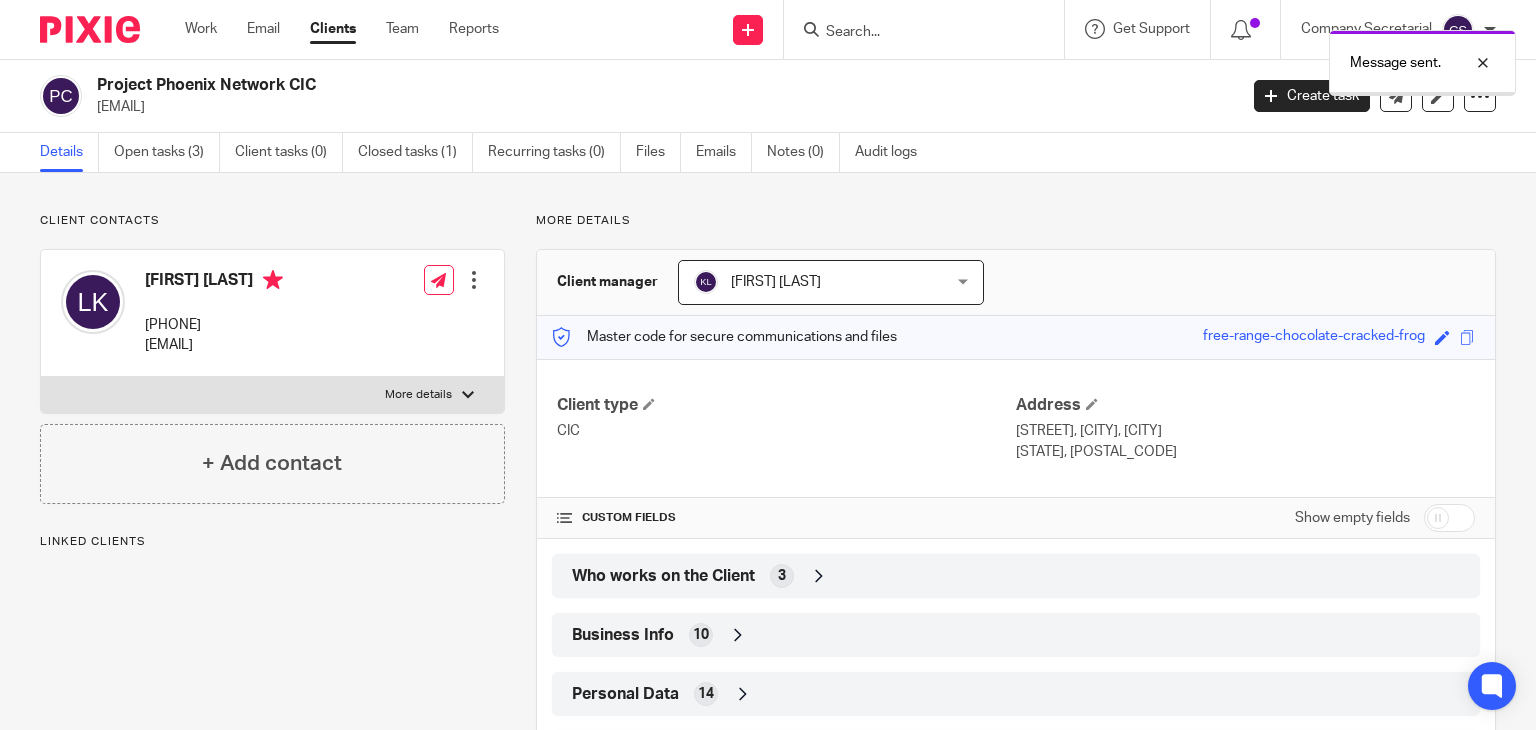 scroll, scrollTop: 0, scrollLeft: 0, axis: both 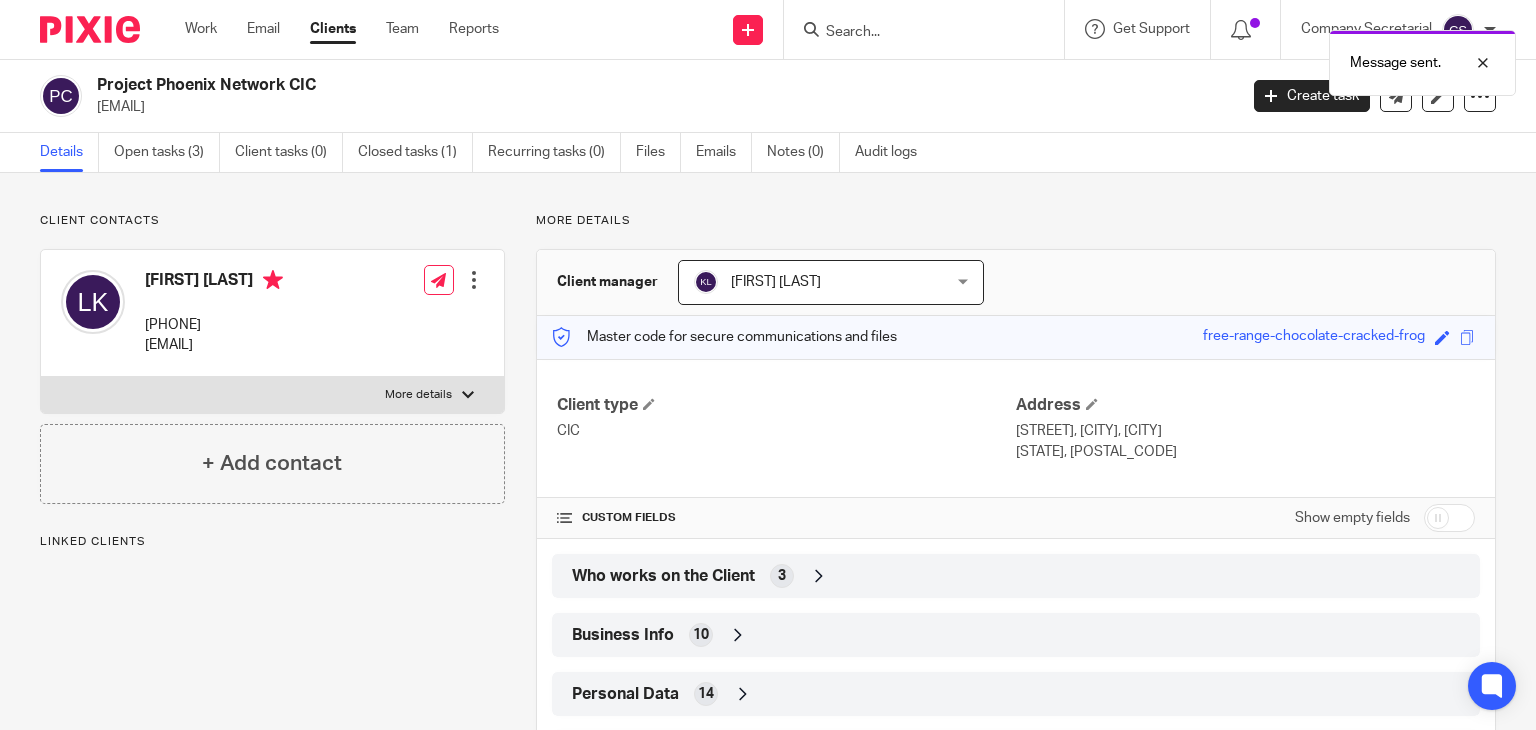 click at bounding box center [90, 29] 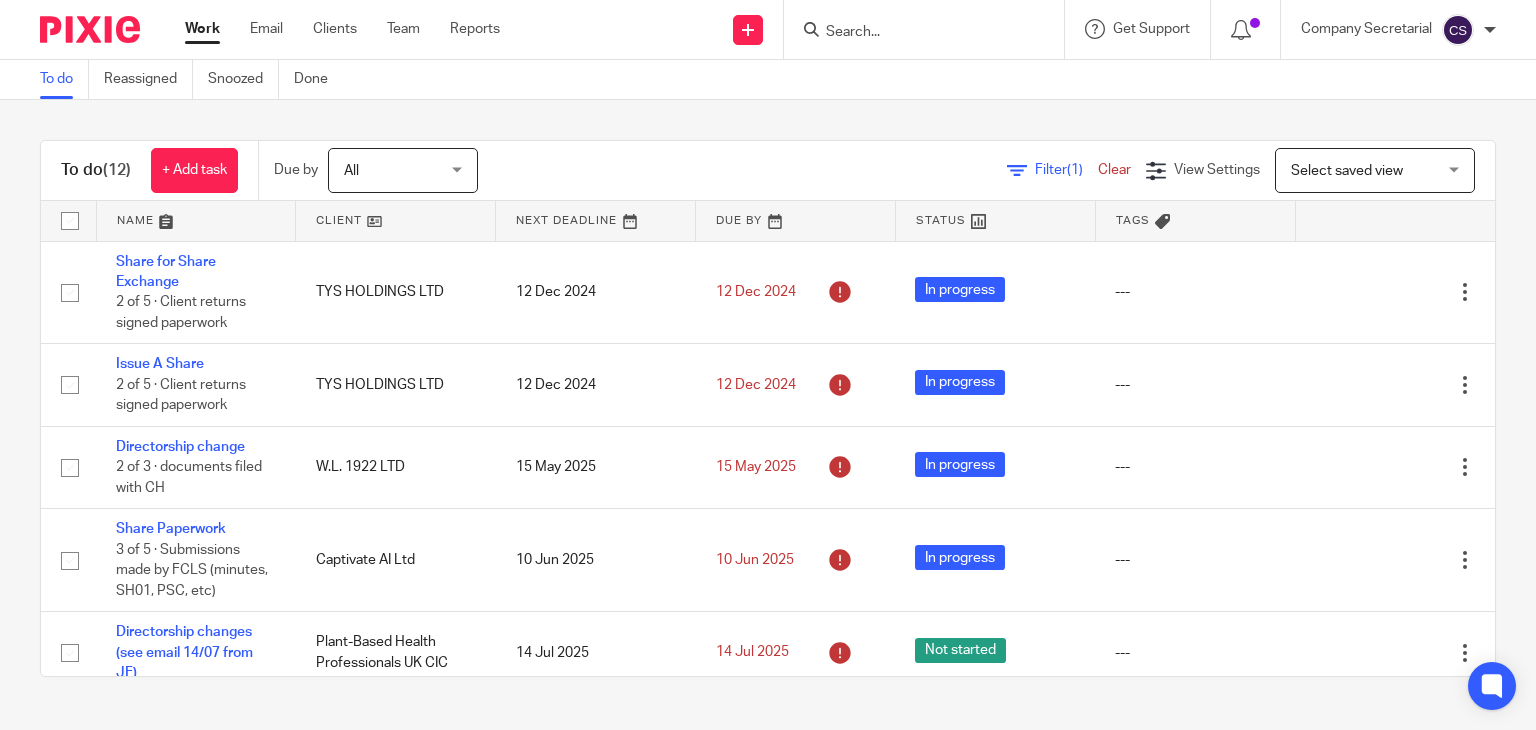 scroll, scrollTop: 0, scrollLeft: 0, axis: both 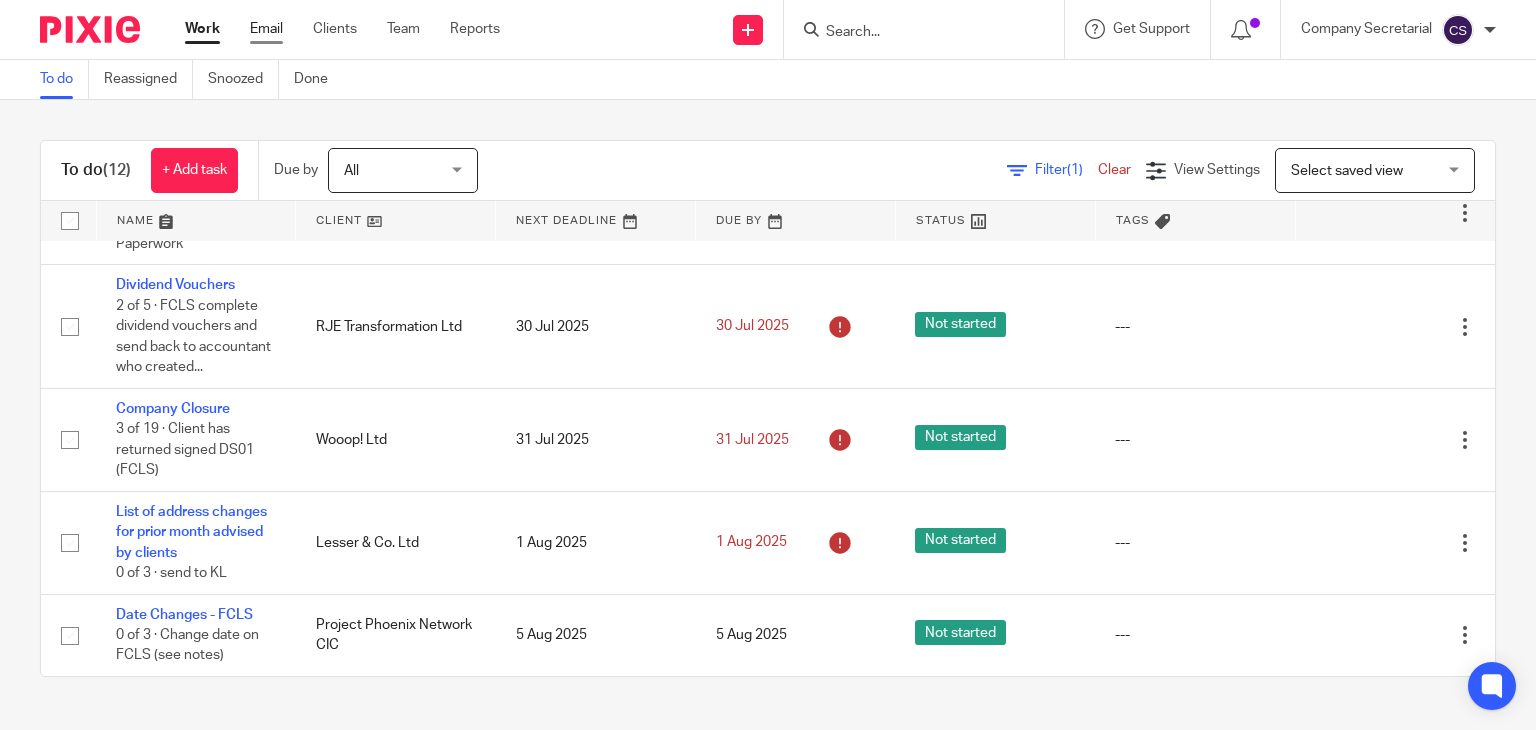 click on "Email" at bounding box center (266, 29) 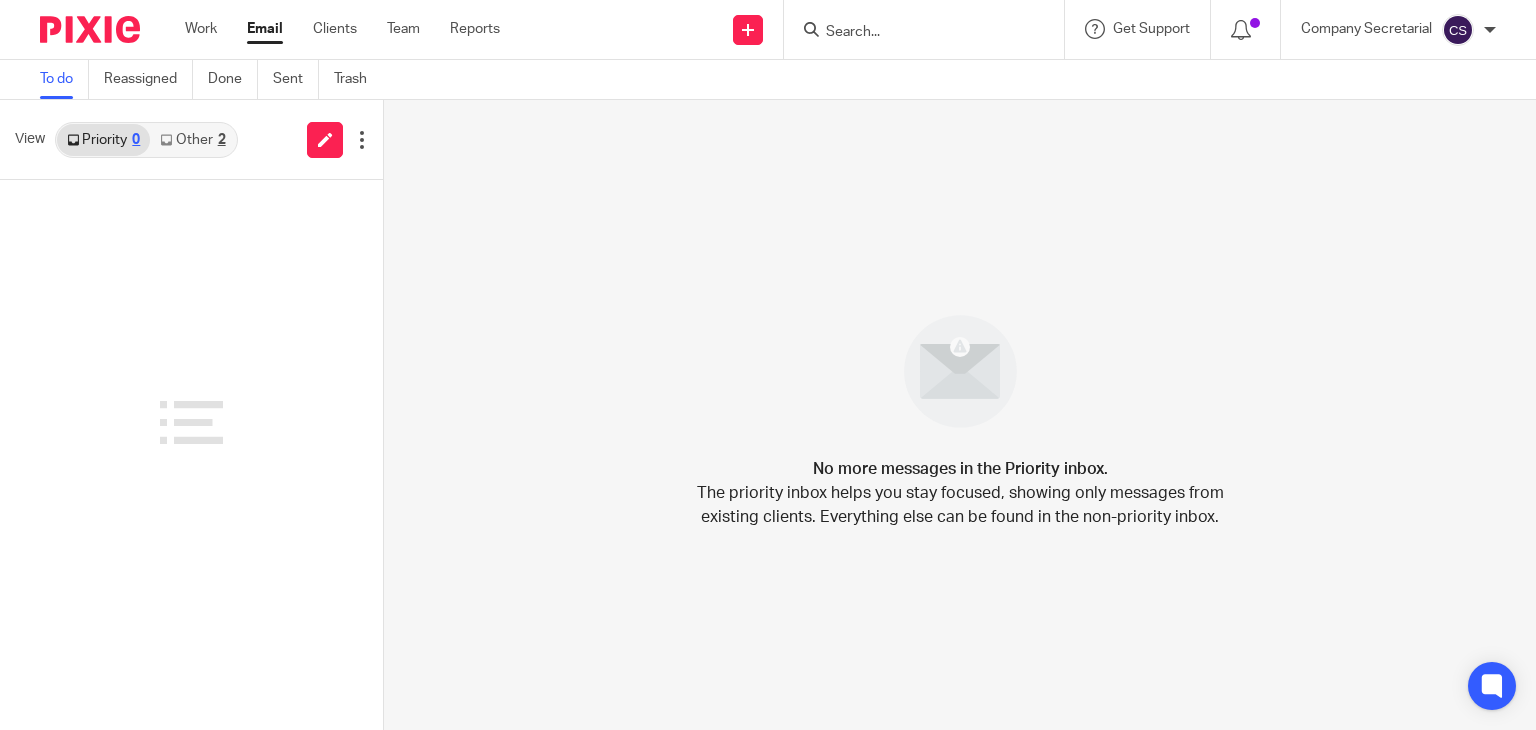 scroll, scrollTop: 0, scrollLeft: 0, axis: both 